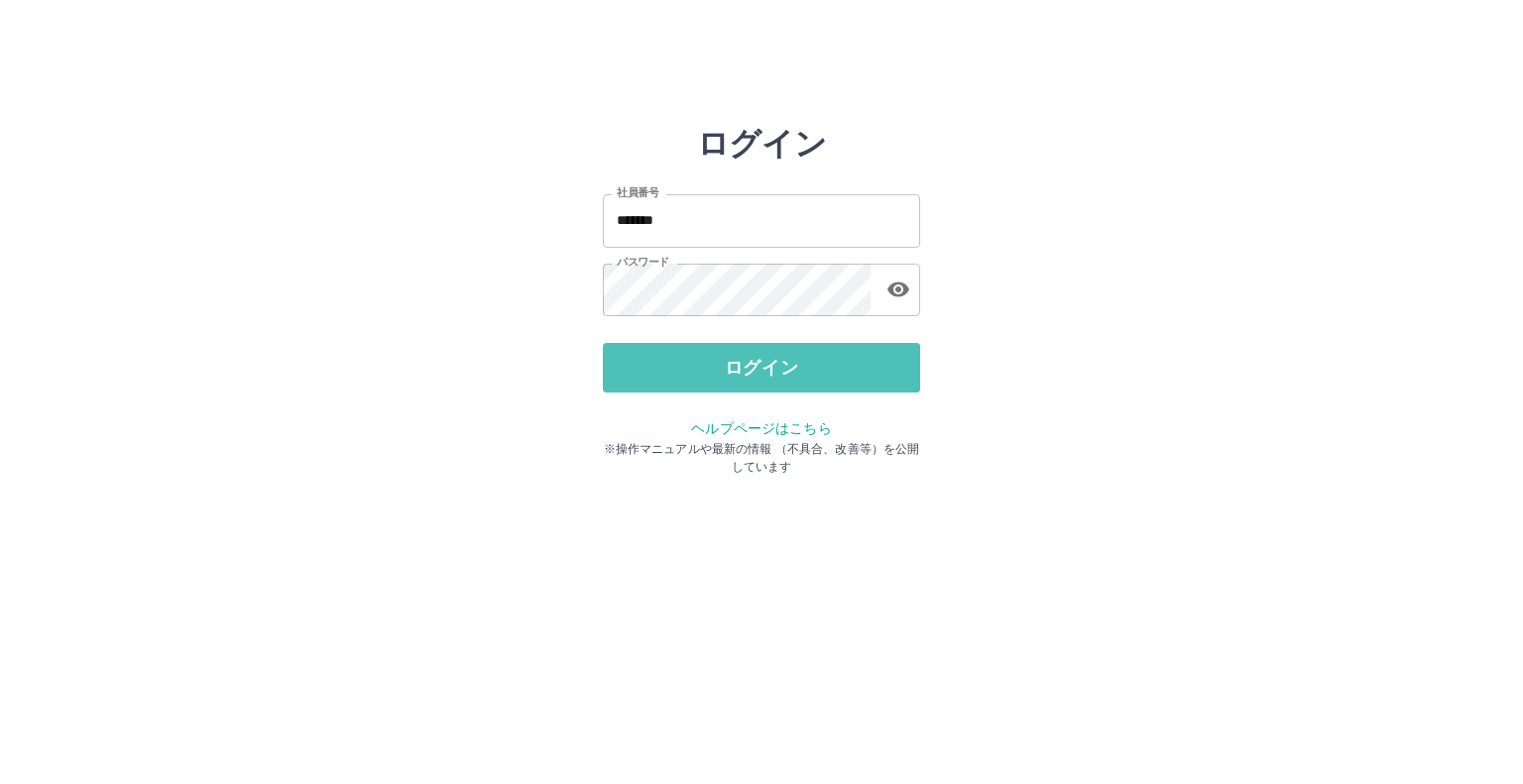 scroll, scrollTop: 0, scrollLeft: 0, axis: both 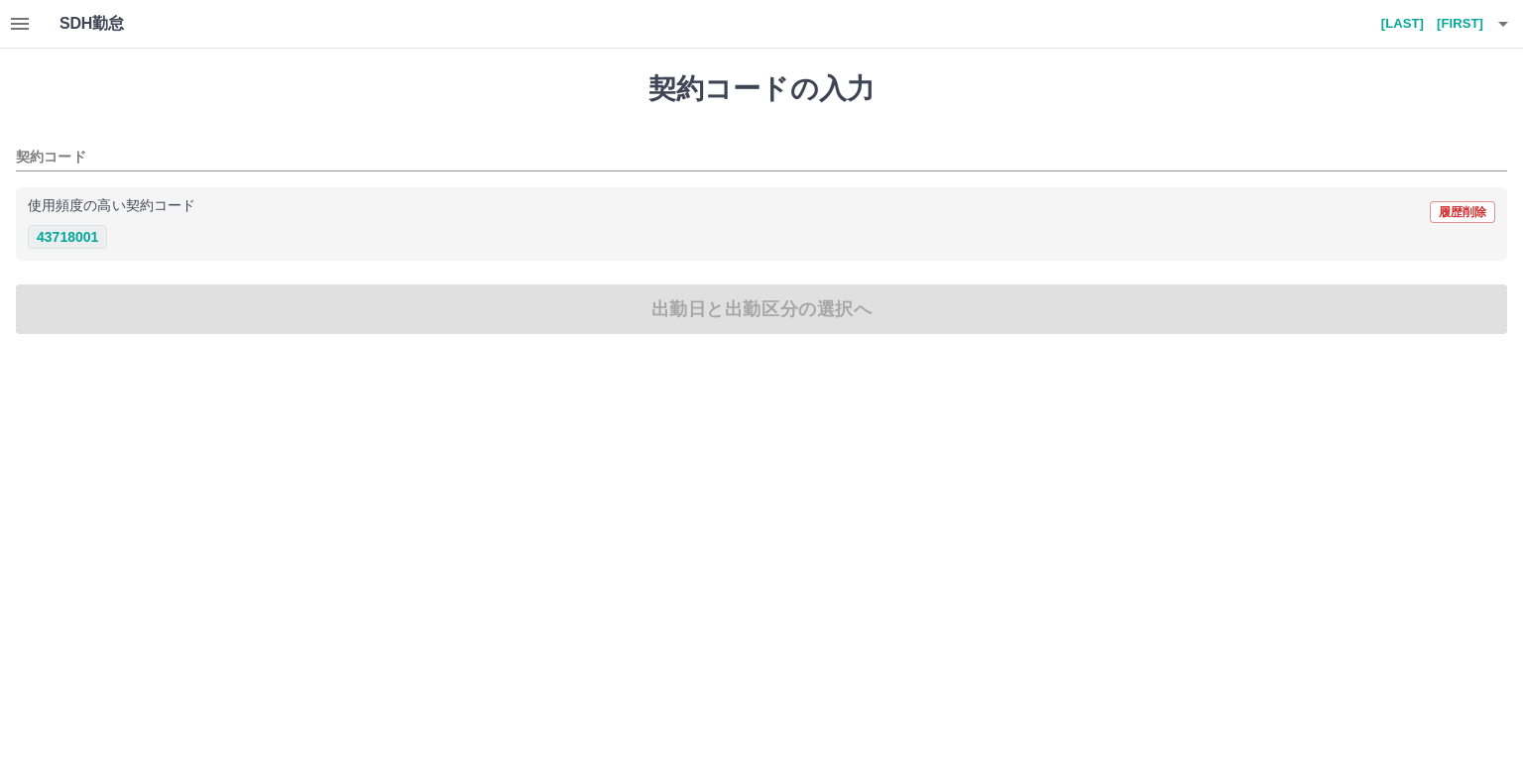 click on "43718001" at bounding box center (67, 237) 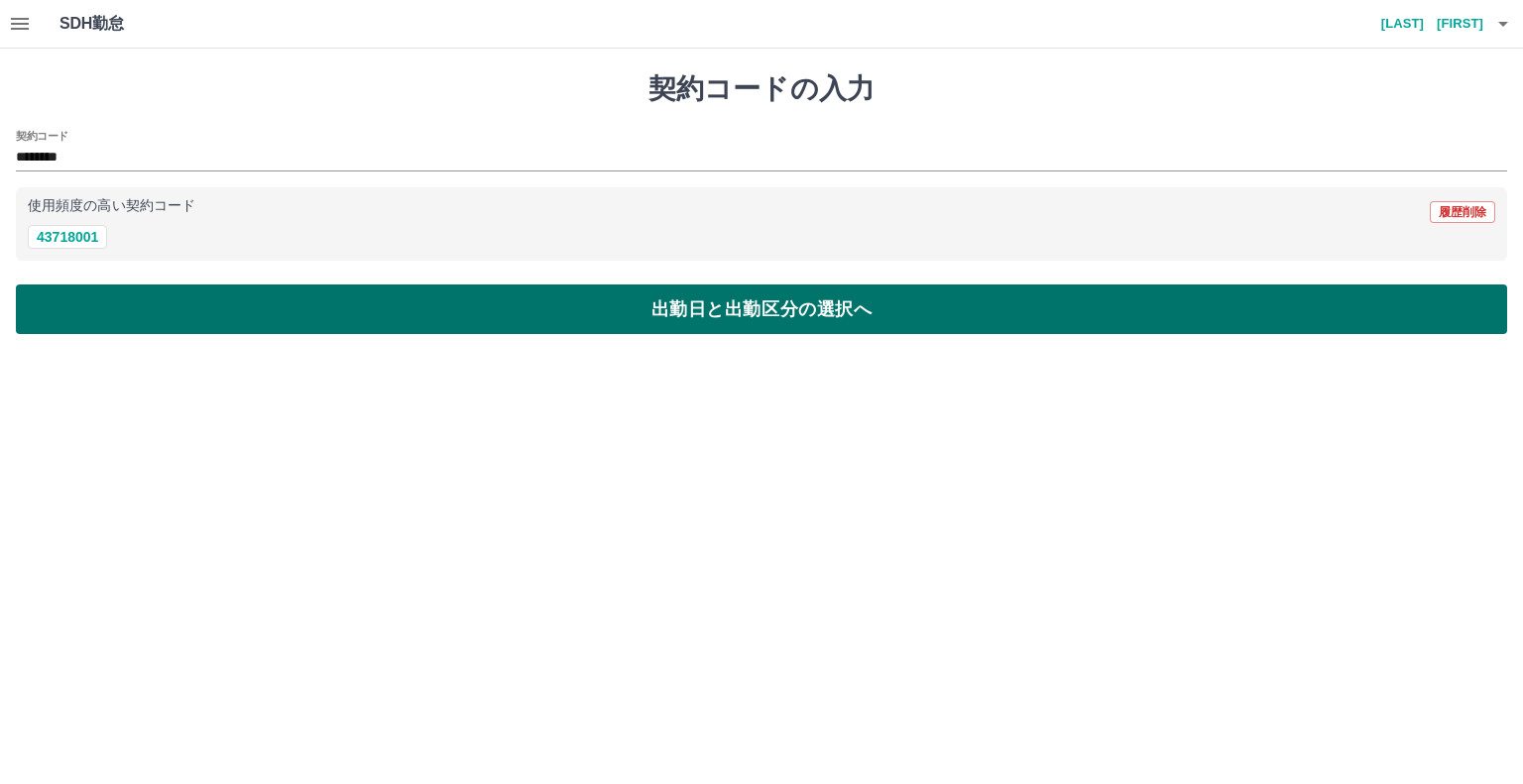click on "出勤日と出勤区分の選択へ" at bounding box center [762, 309] 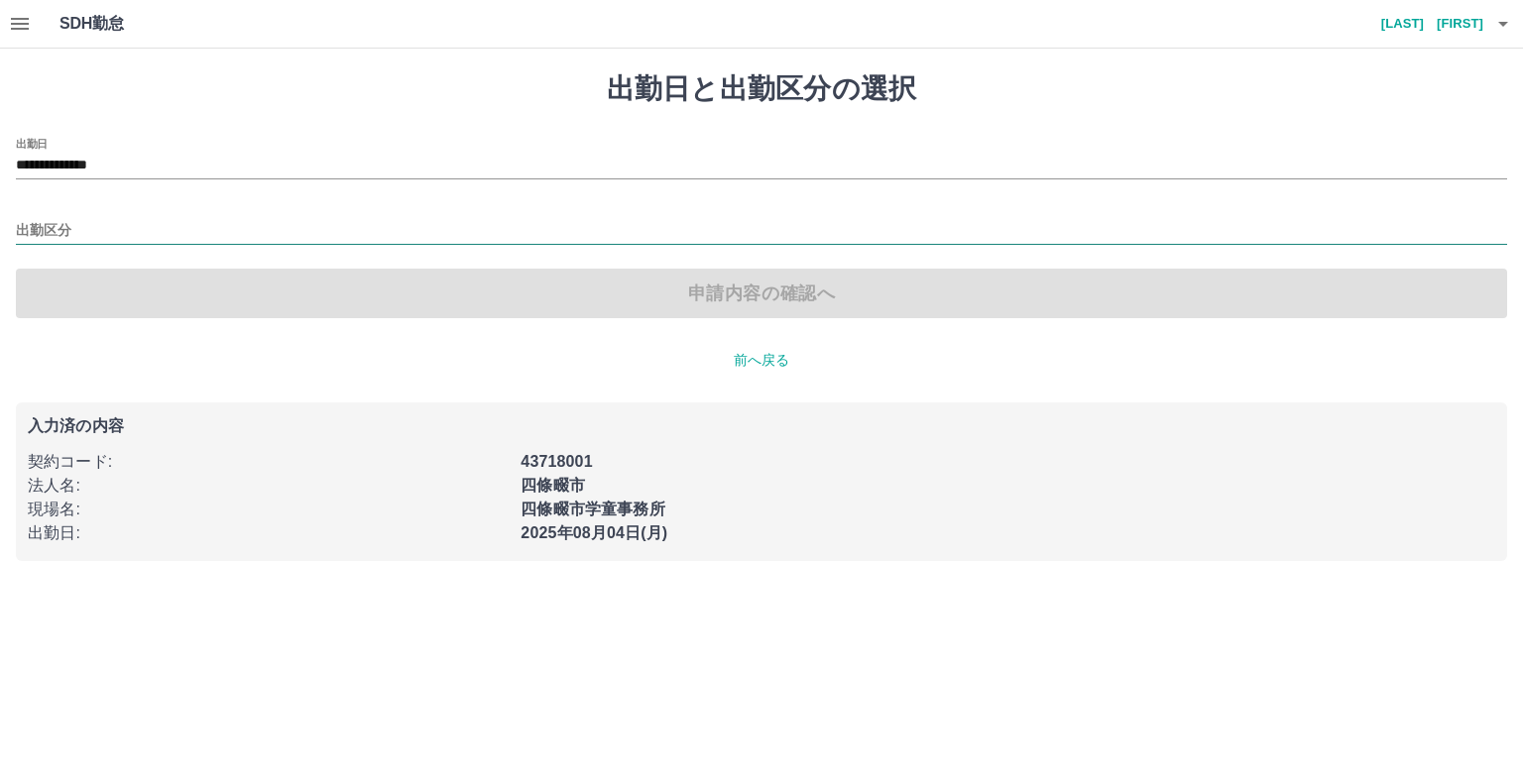click on "出勤区分" at bounding box center [762, 231] 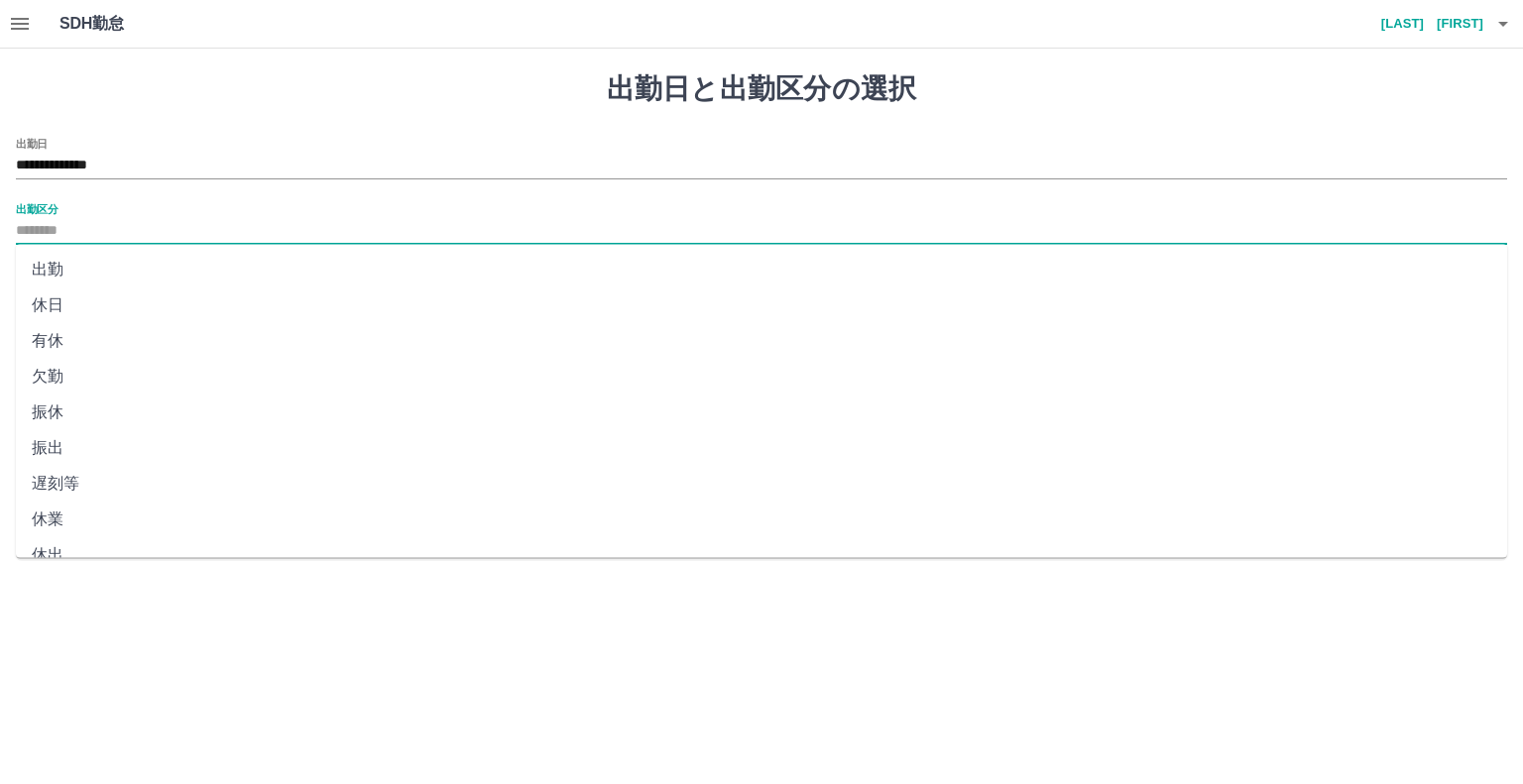 click on "出勤日" at bounding box center (32, 143) 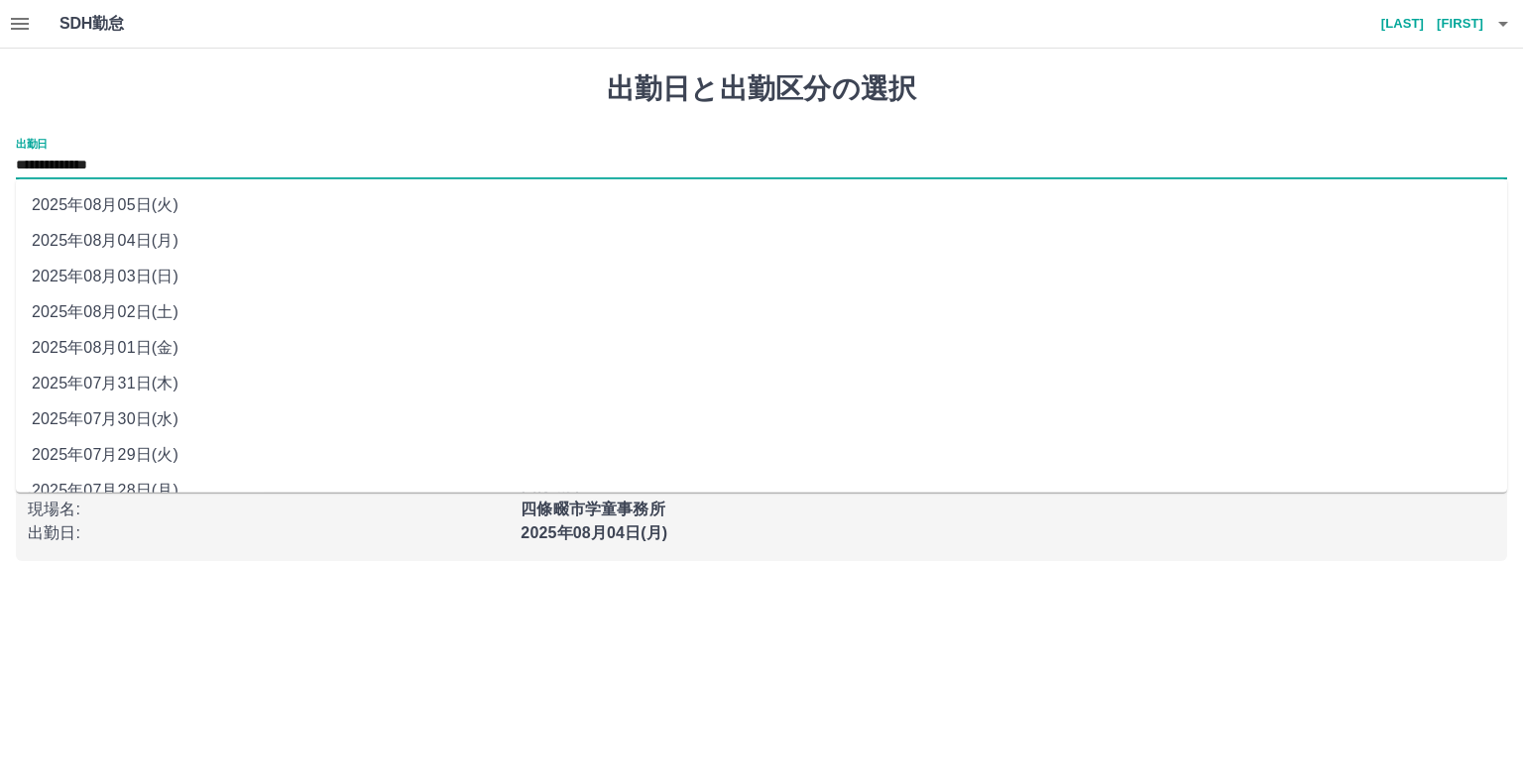 click on "**********" at bounding box center [762, 166] 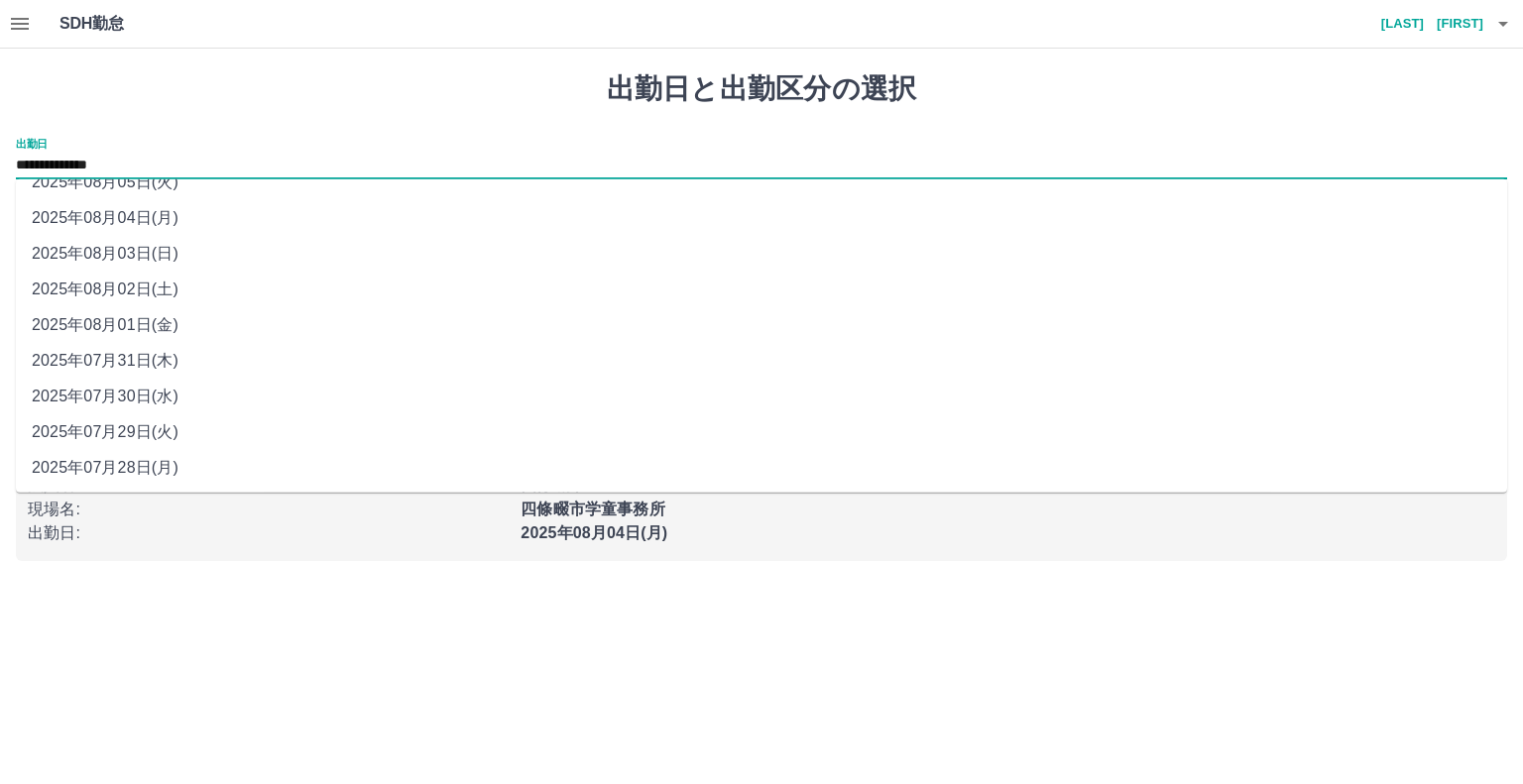 click on "2025年08月01日(金)" at bounding box center [762, 325] 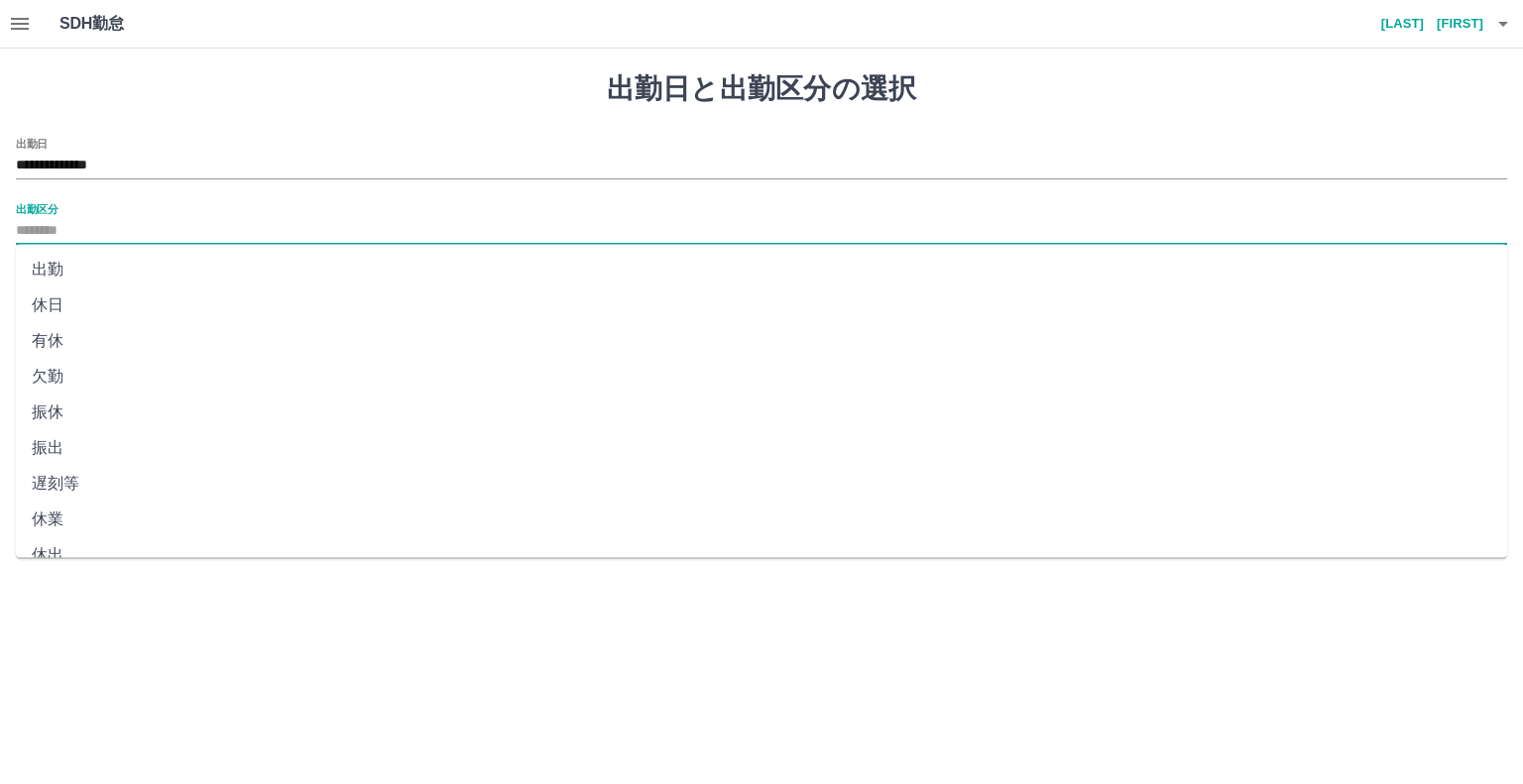 click on "出勤区分" at bounding box center (762, 231) 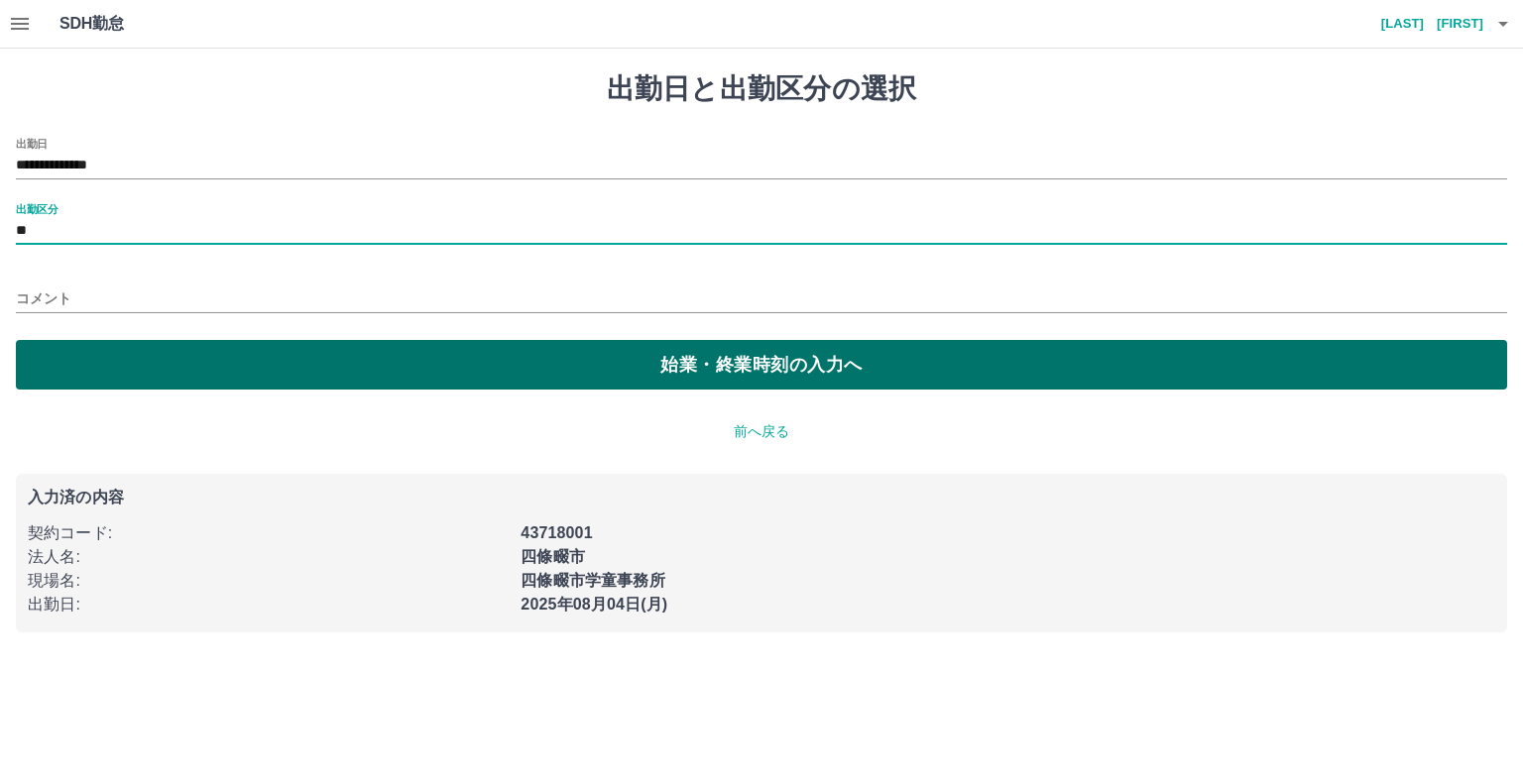 click on "始業・終業時刻の入力へ" at bounding box center (762, 365) 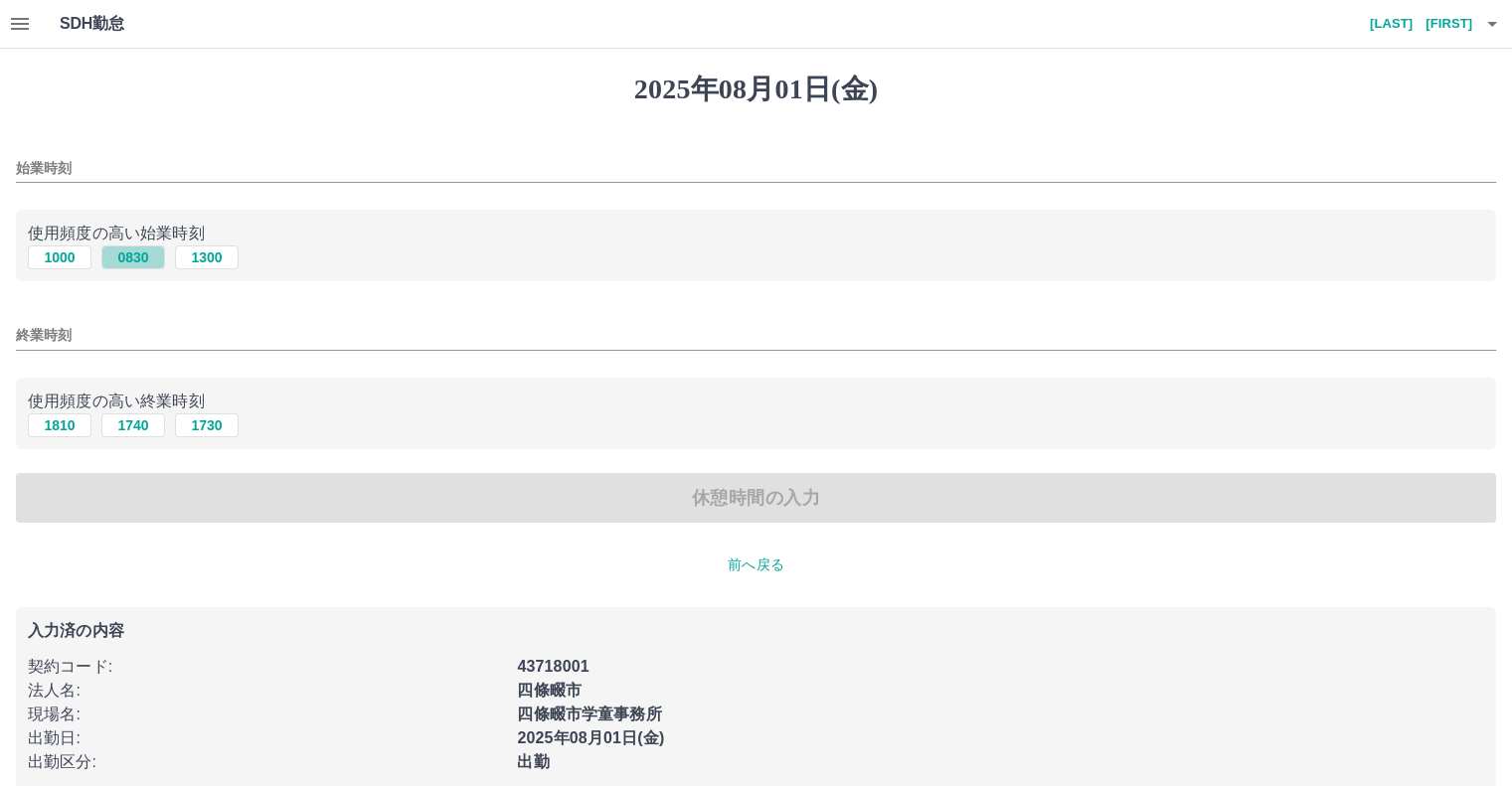 click on "0830" at bounding box center [133, 257] 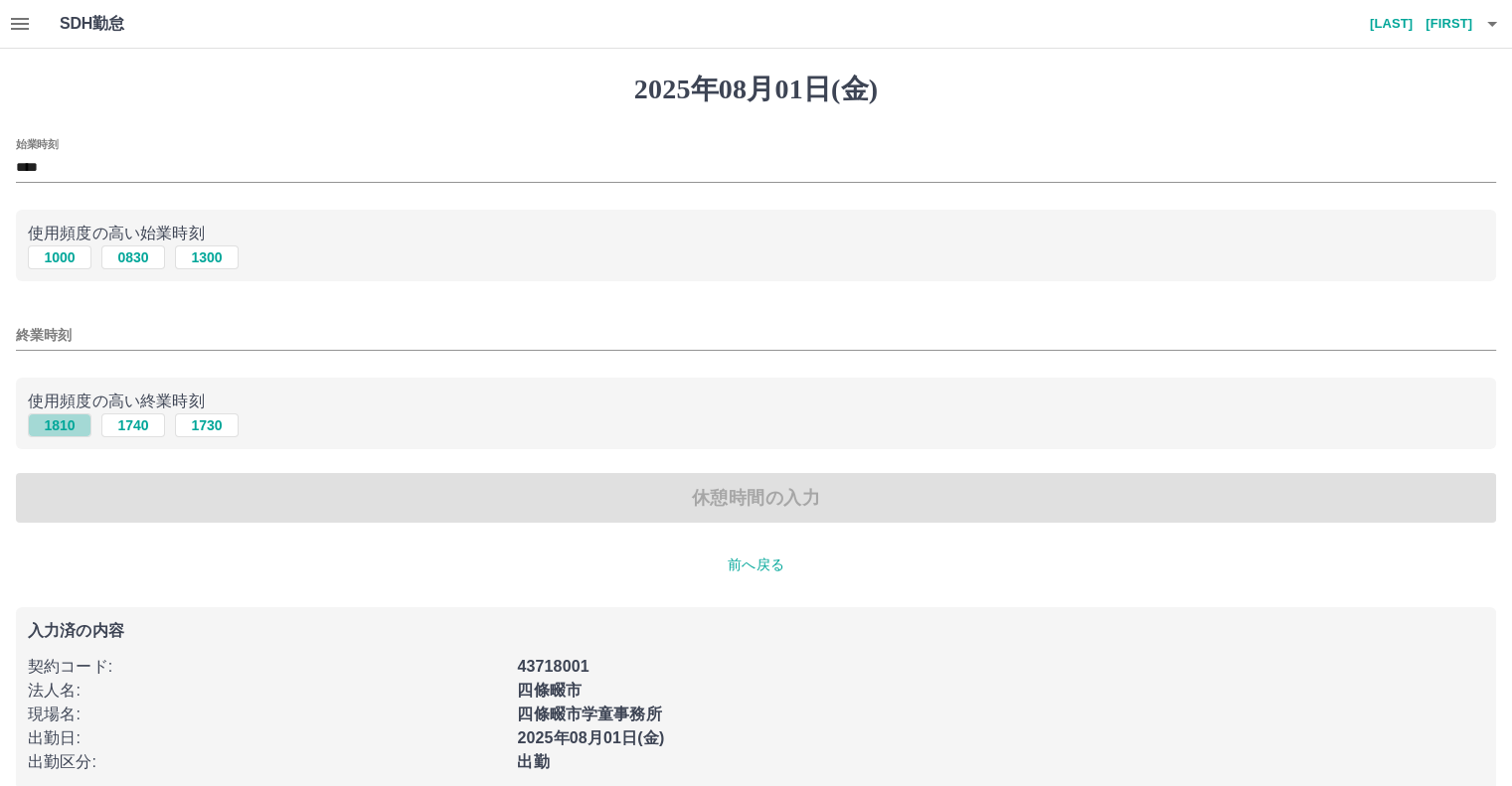 click on "1810" at bounding box center (60, 425) 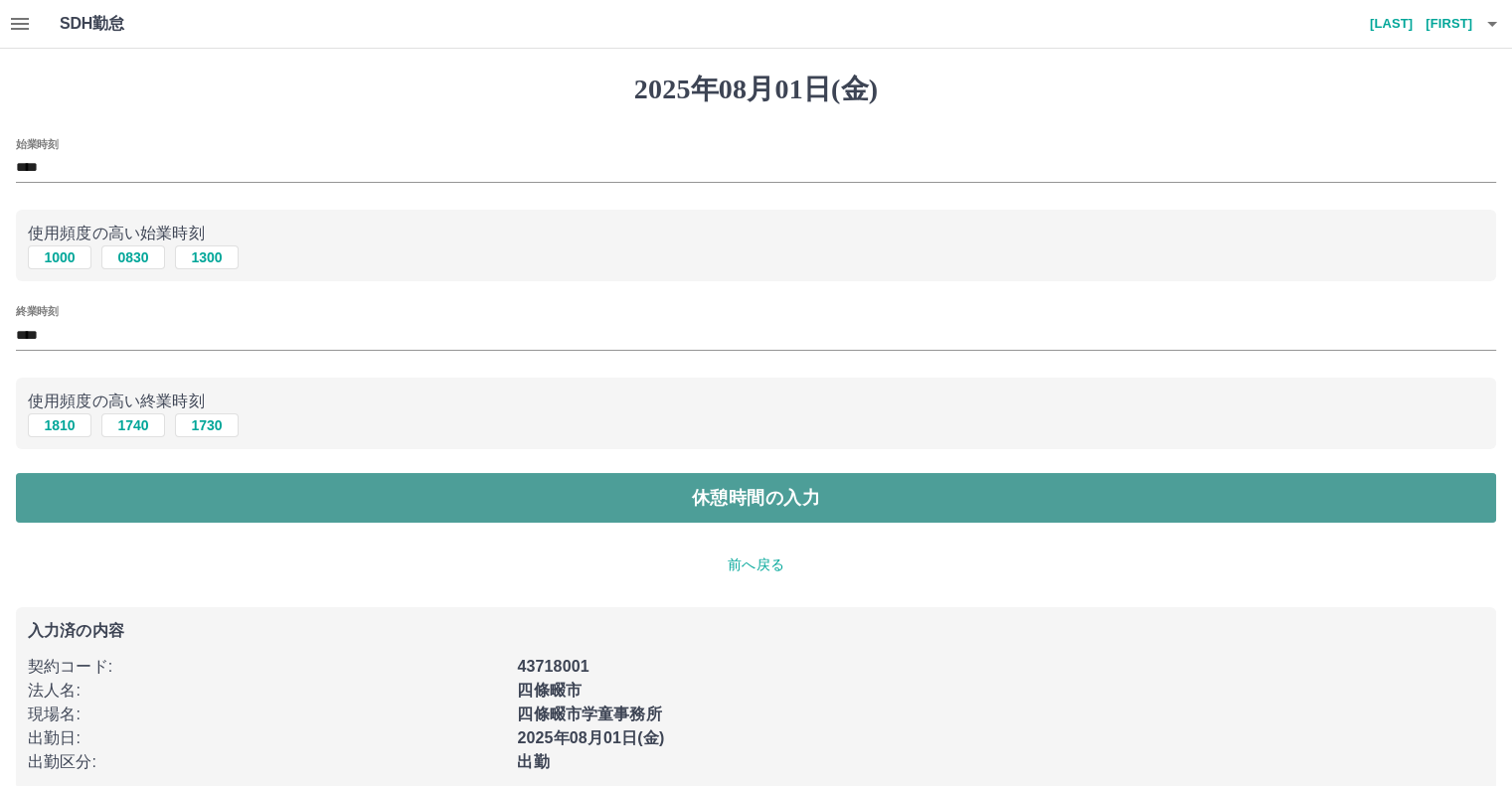 click on "休憩時間の入力" at bounding box center (756, 498) 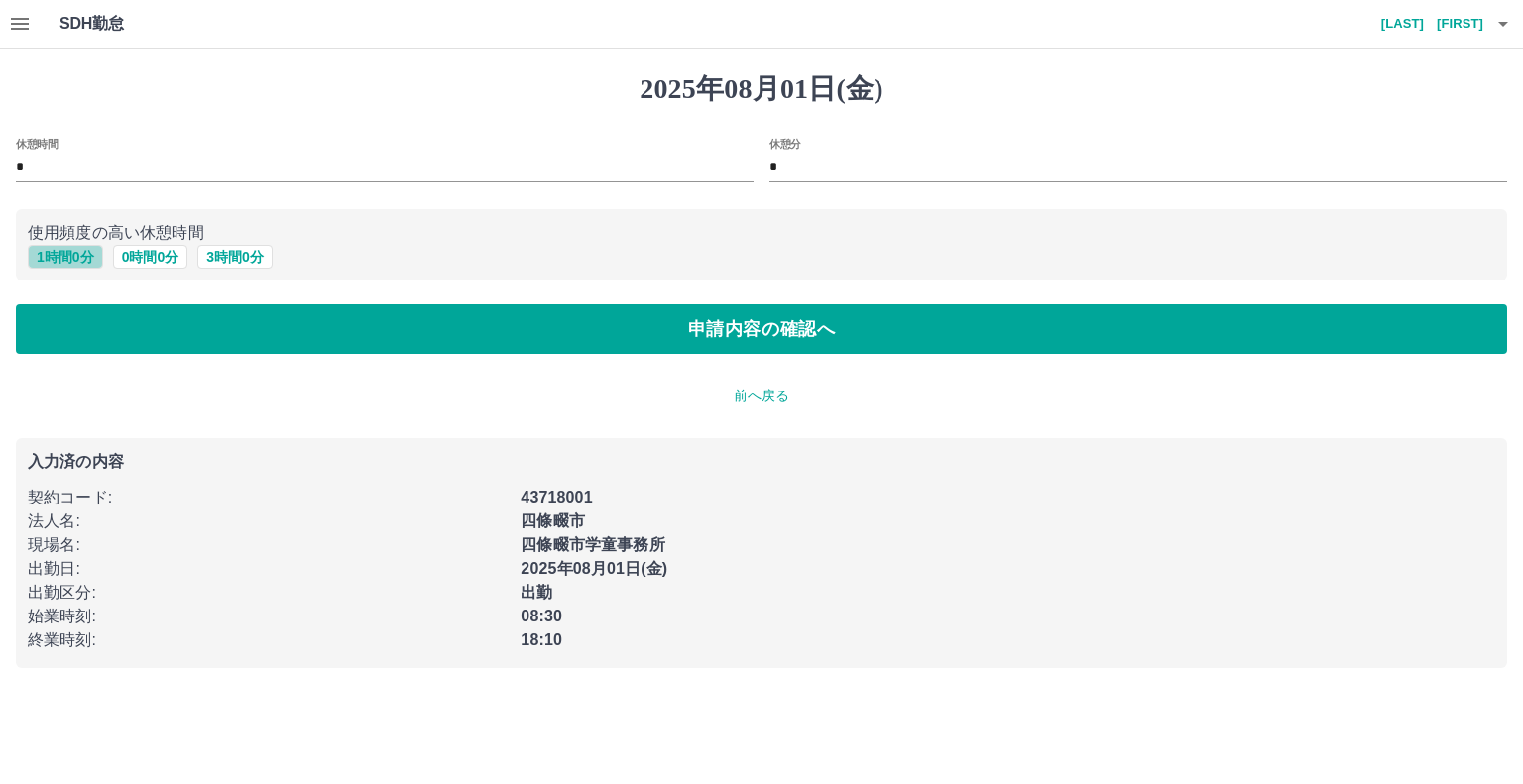 click on "1 時間 0 分" at bounding box center [65, 257] 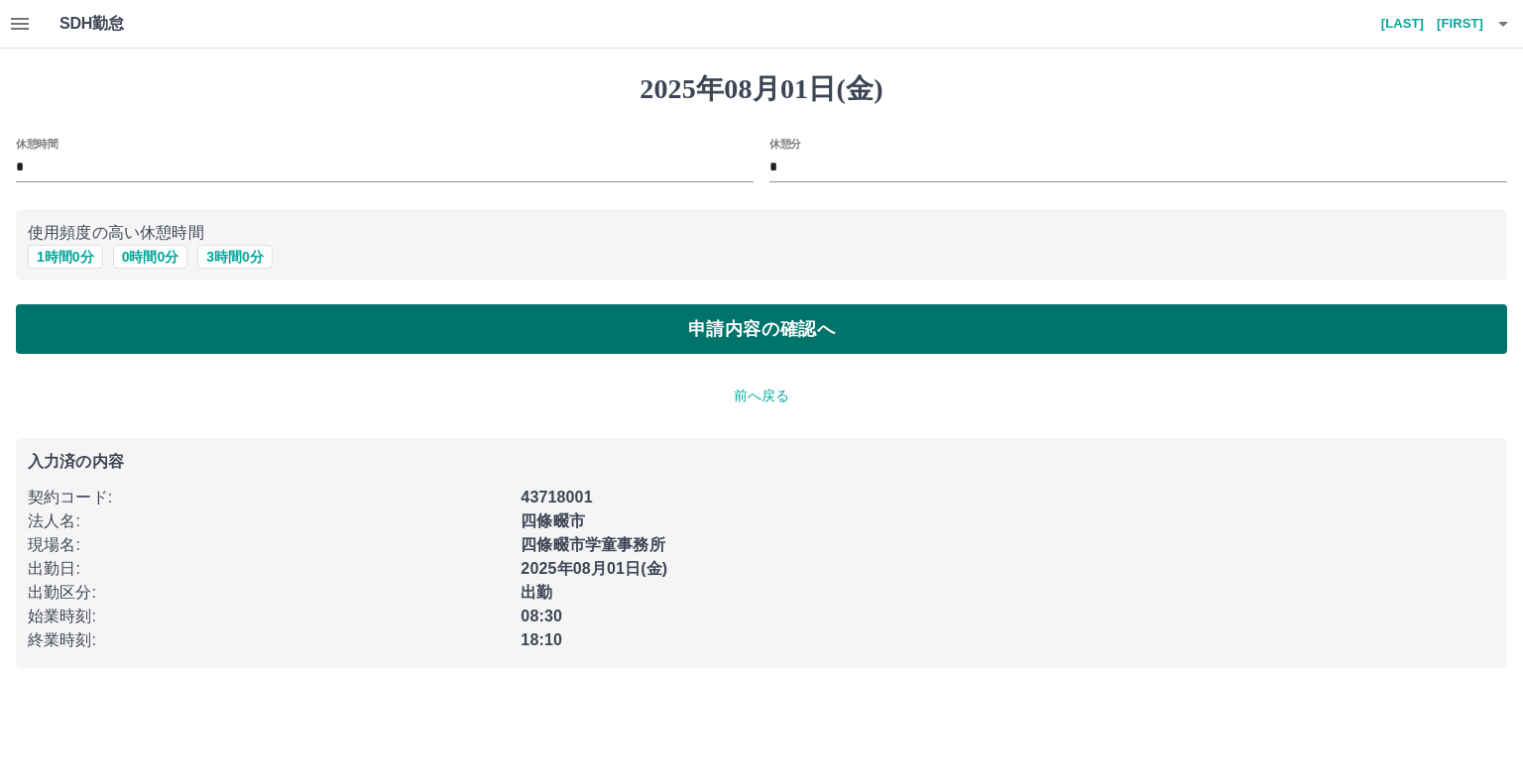 click on "申請内容の確認へ" at bounding box center (762, 329) 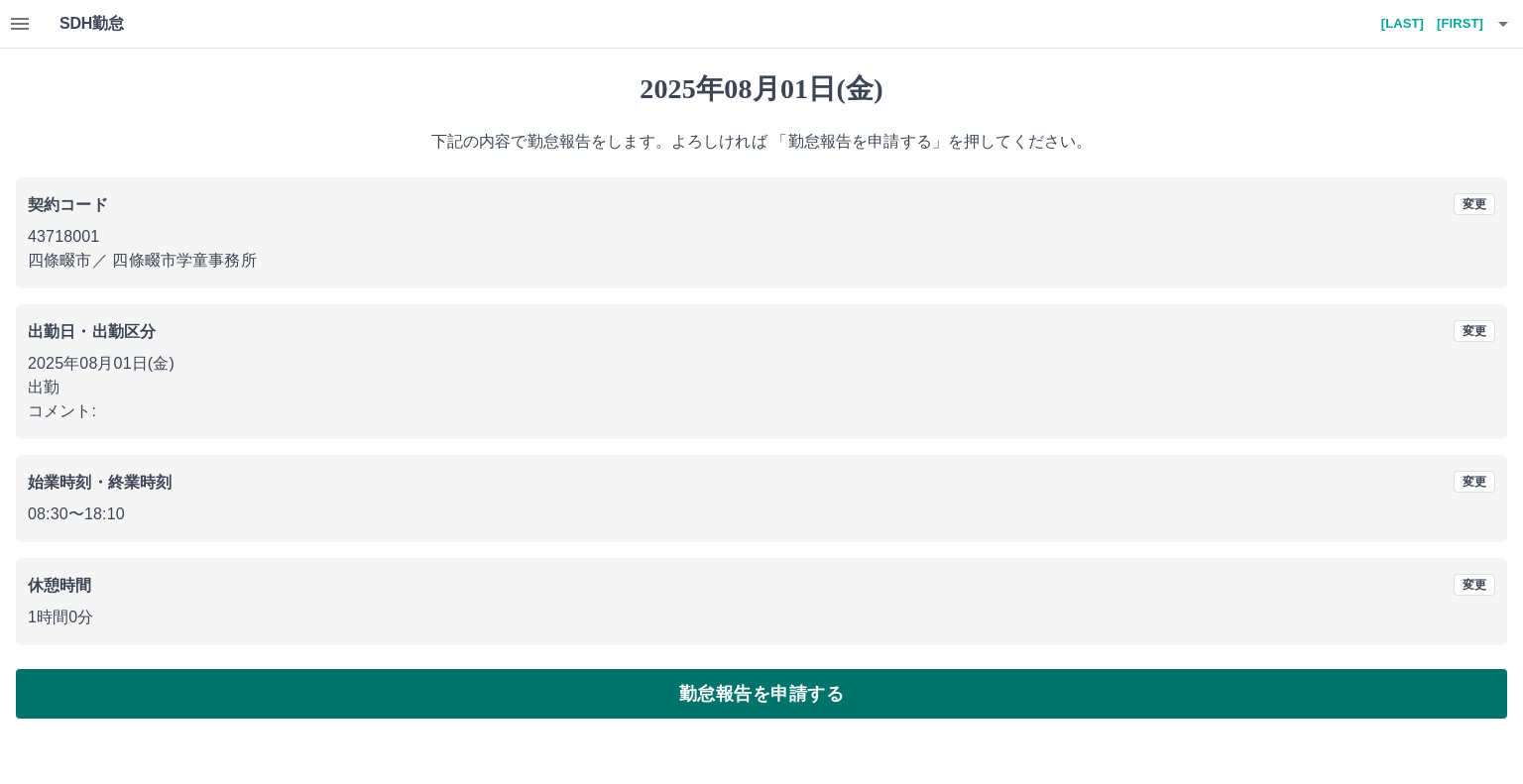 click on "勤怠報告を申請する" at bounding box center [762, 694] 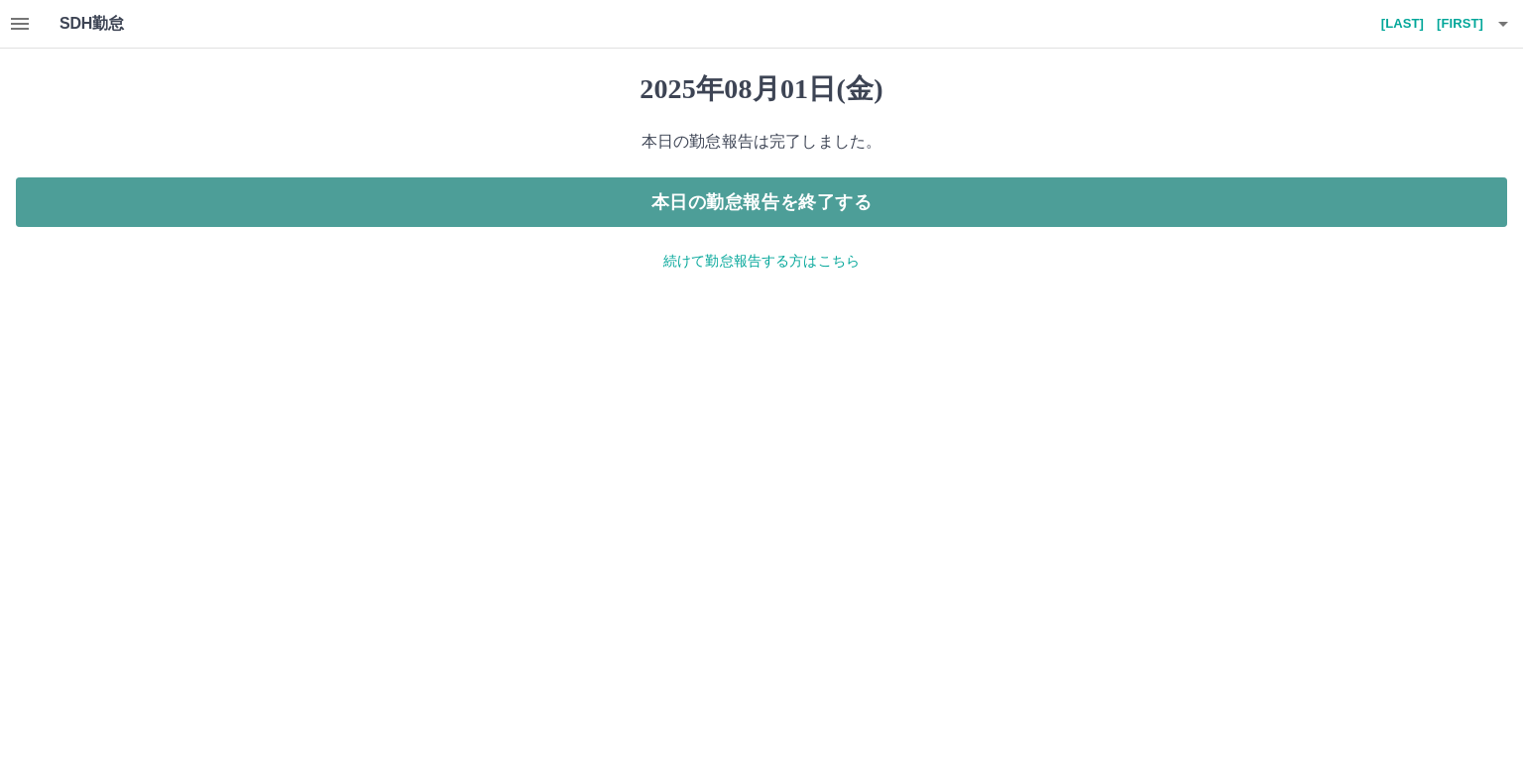 click on "本日の勤怠報告を終了する" at bounding box center (762, 202) 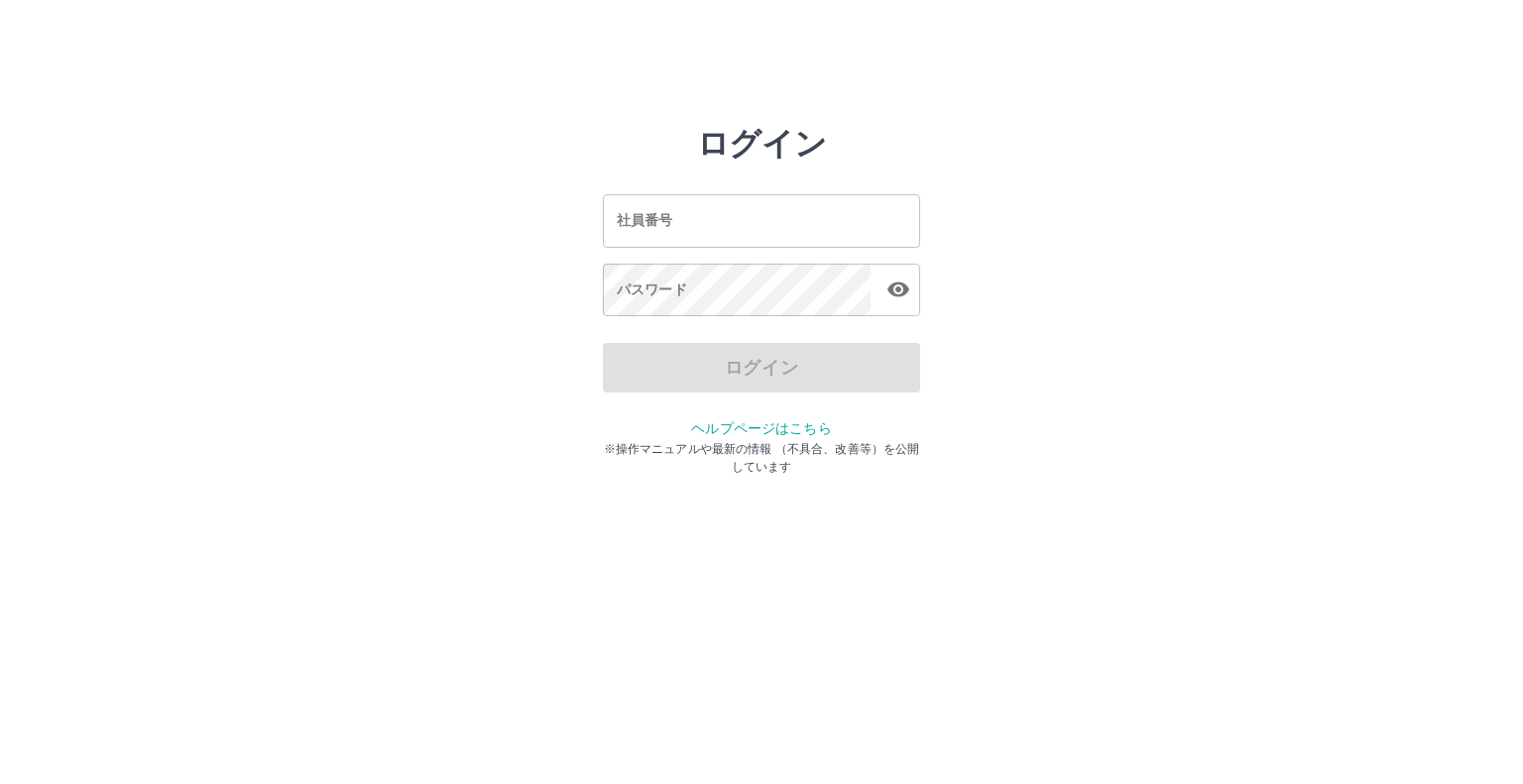scroll, scrollTop: 0, scrollLeft: 0, axis: both 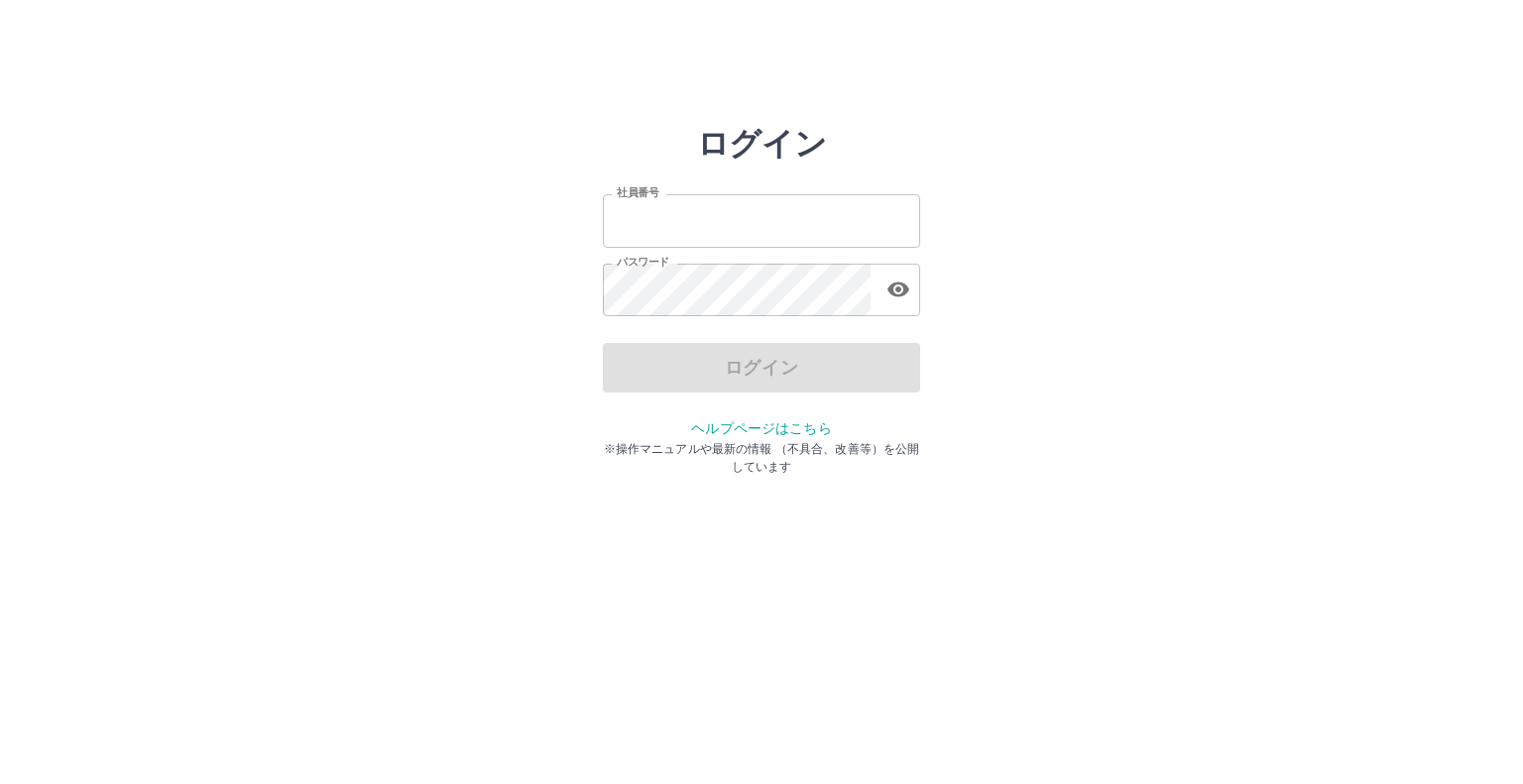 type on "*******" 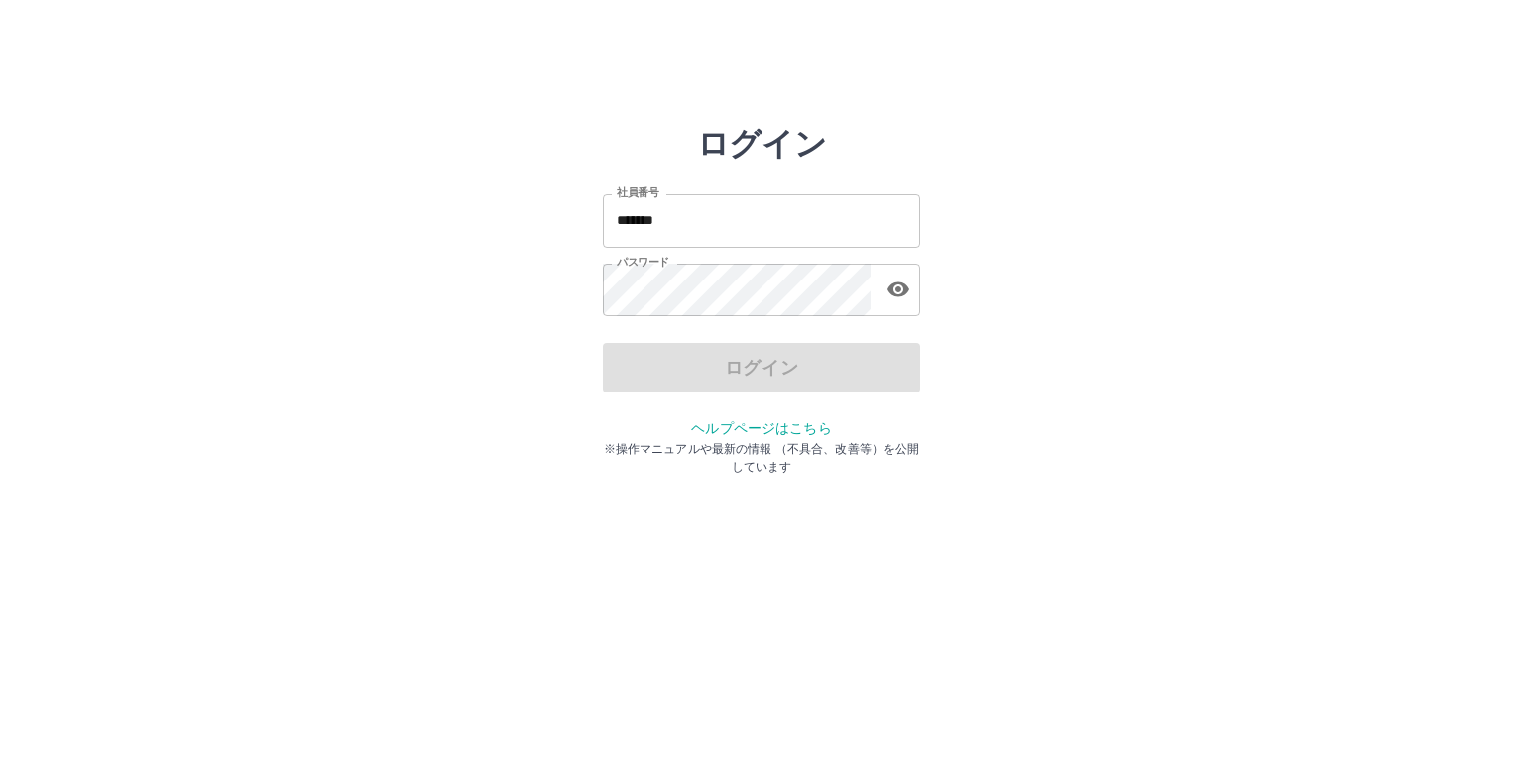 click on "ログイン 社員番号 ******* 社員番号 パスワード パスワード ログイン ヘルプページはこちら ※操作マニュアルや最新の情報 （不具合、改善等）を公開しています" at bounding box center (762, 283) 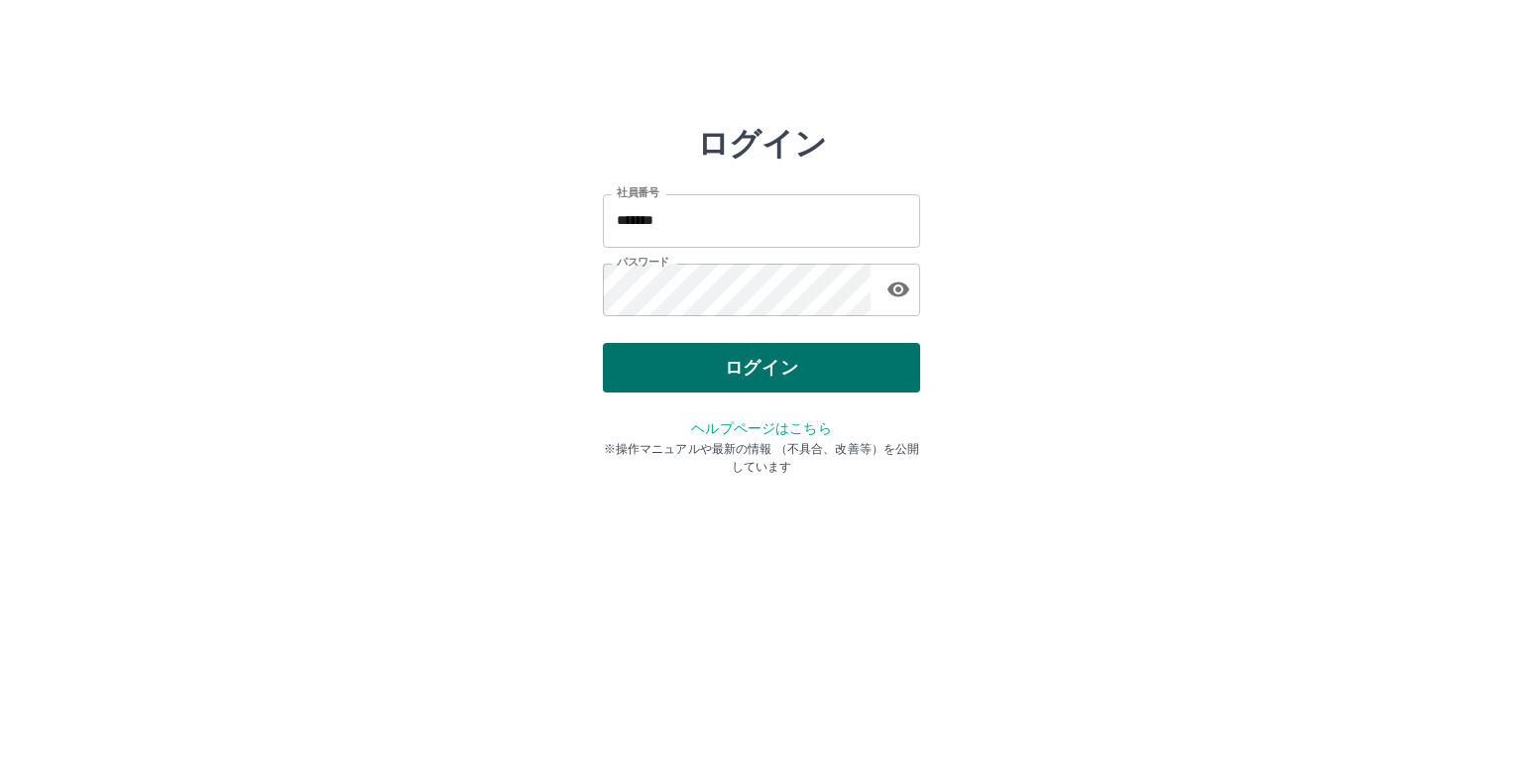 click on "ログイン" at bounding box center (762, 368) 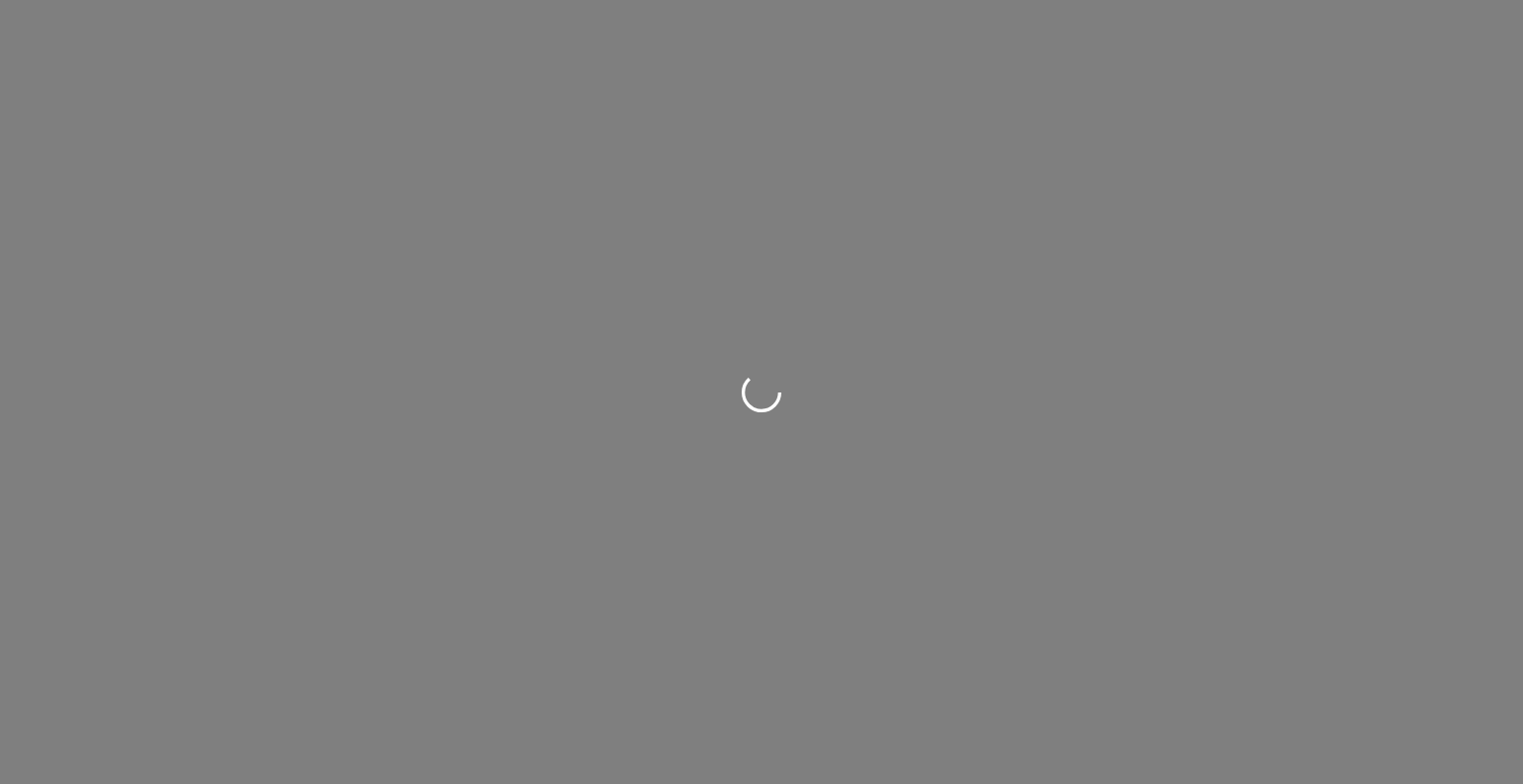 scroll, scrollTop: 0, scrollLeft: 0, axis: both 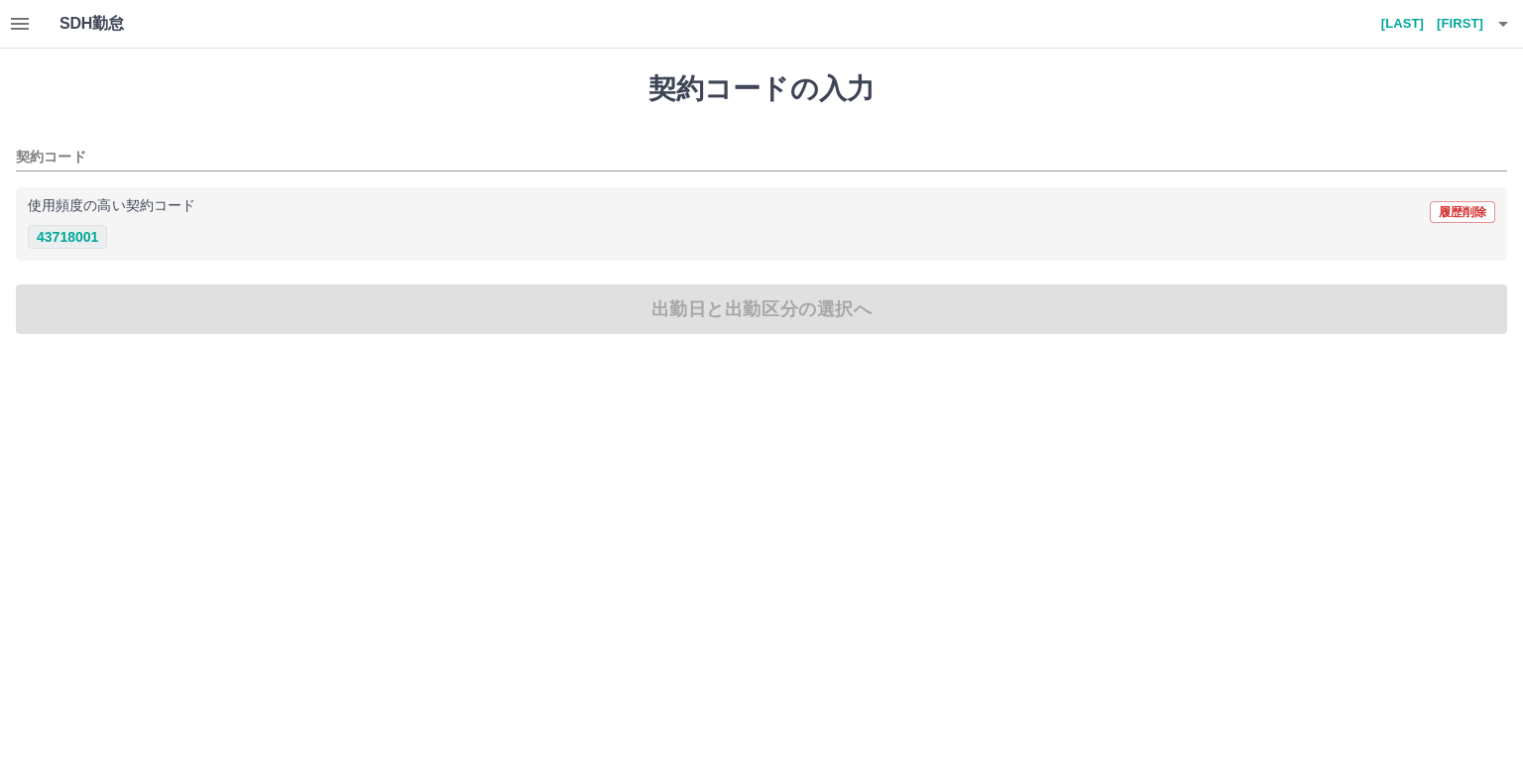 click on "43718001" at bounding box center [67, 237] 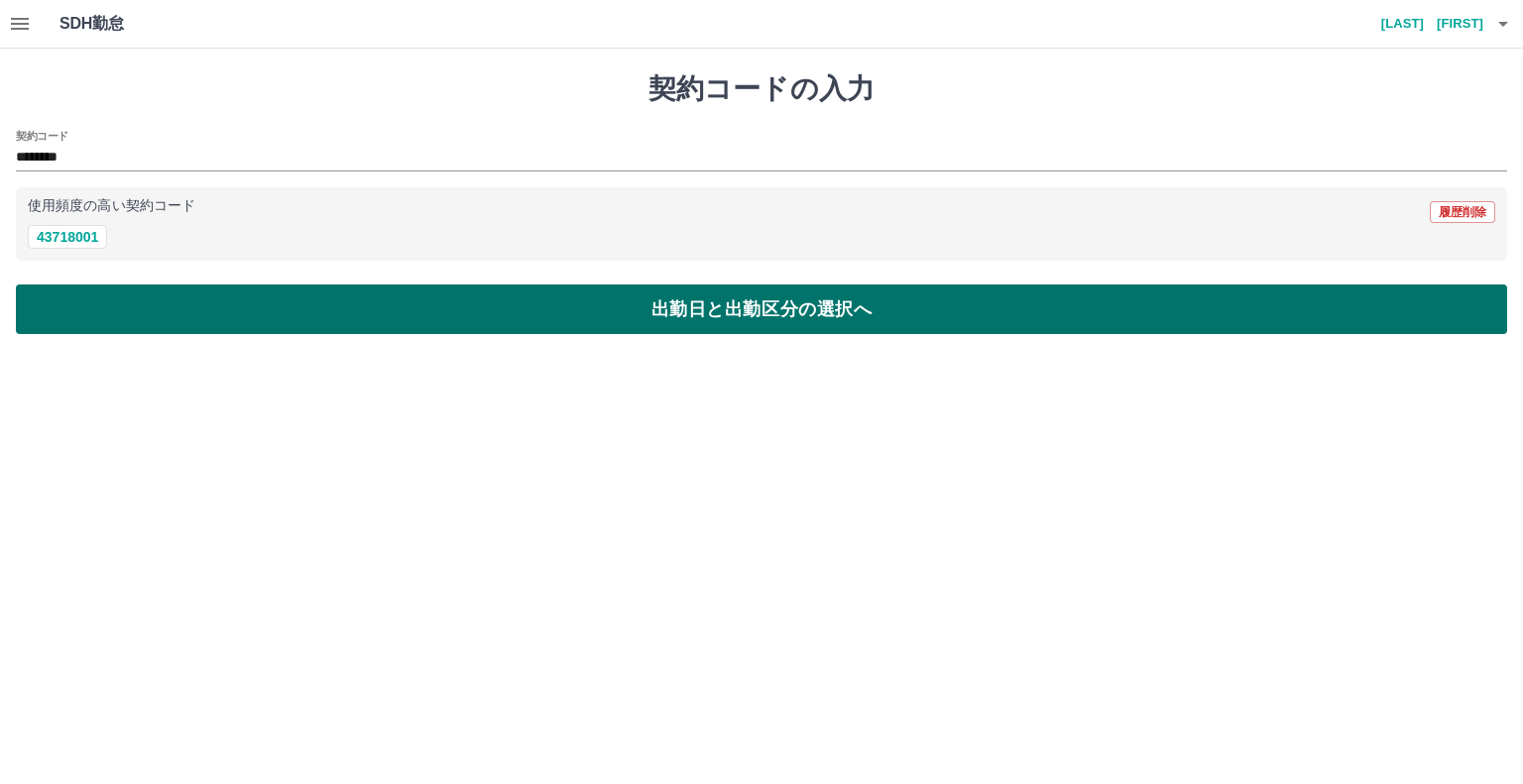 click on "出勤日と出勤区分の選択へ" at bounding box center (762, 309) 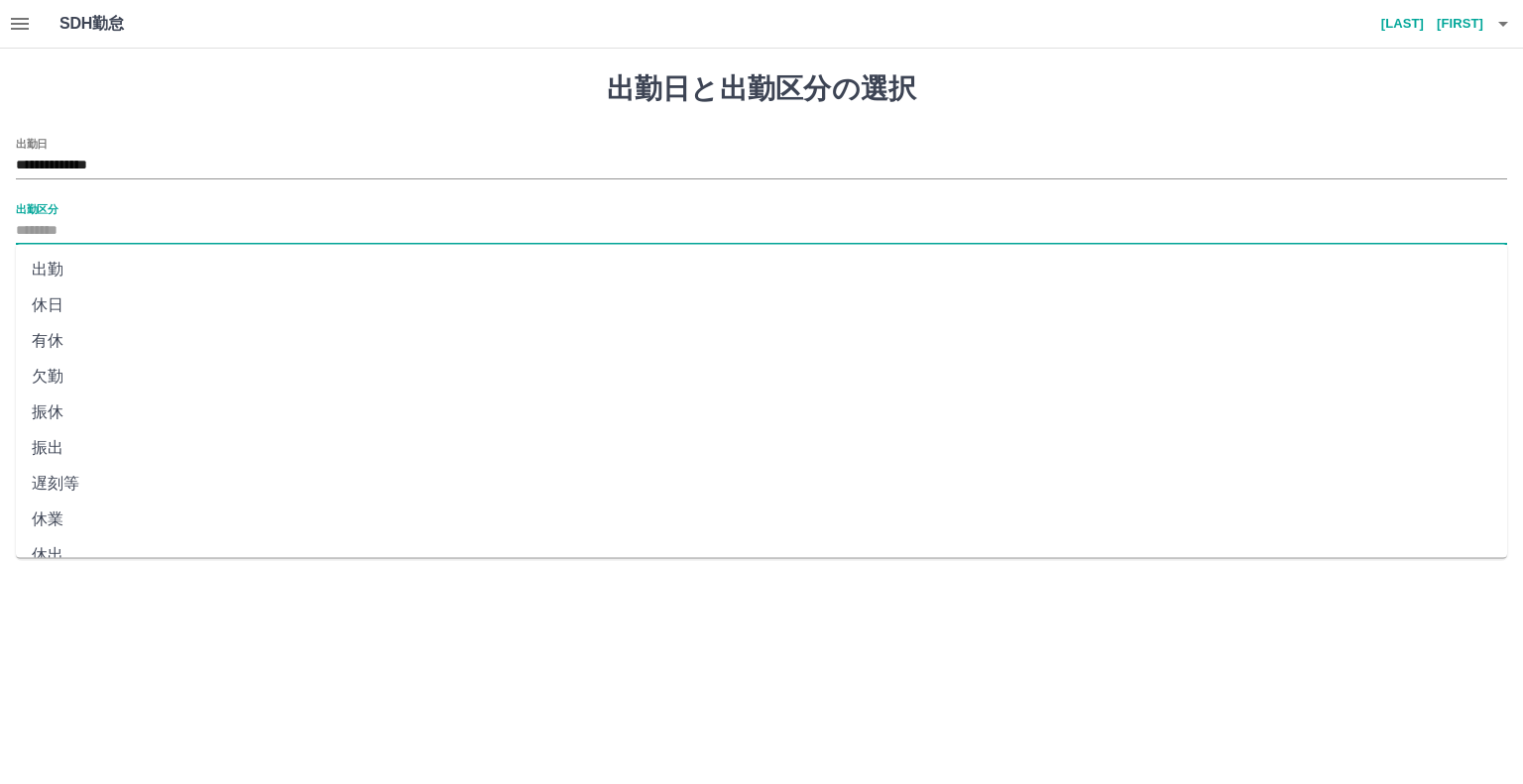 click on "出勤区分" at bounding box center (762, 231) 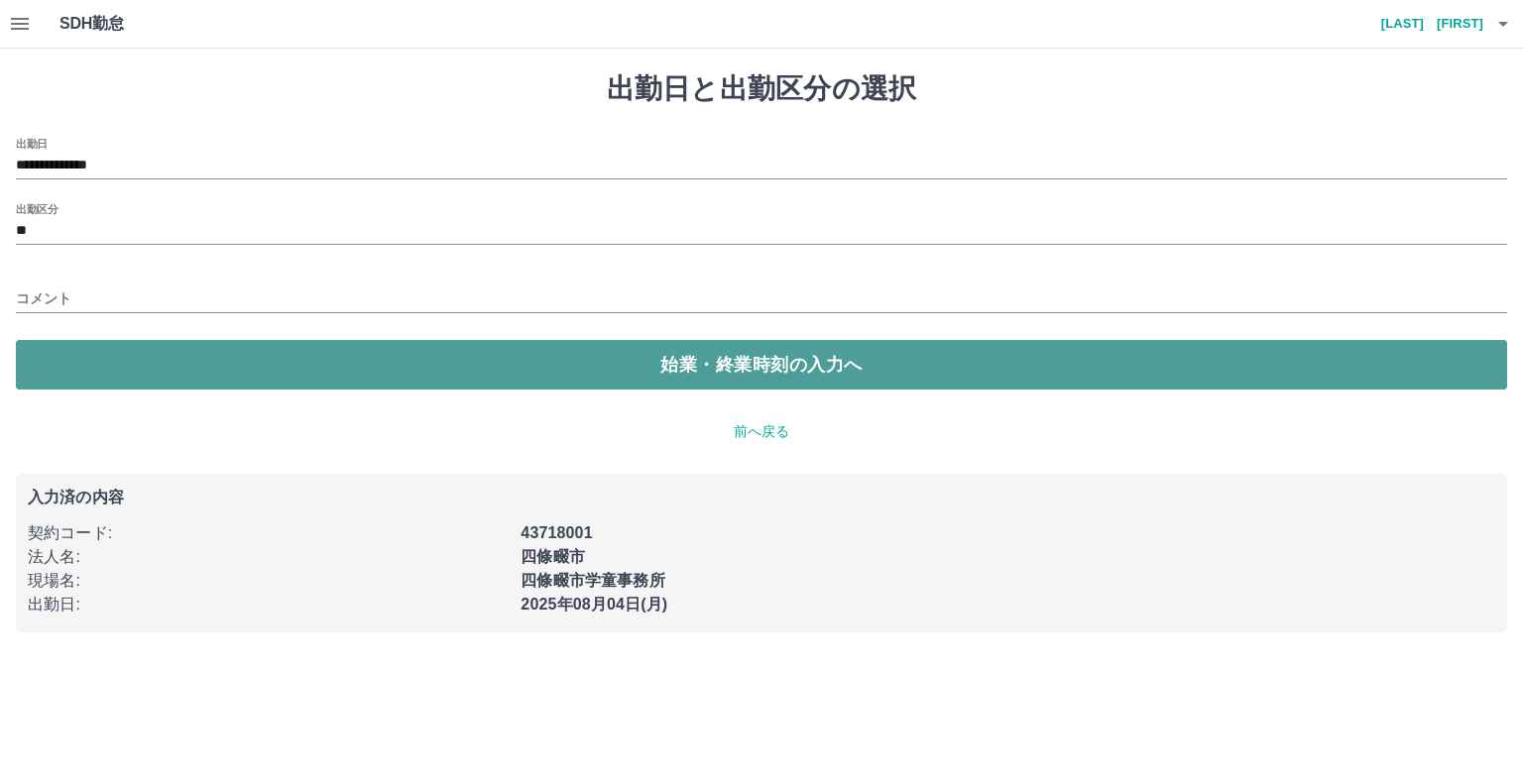 click on "始業・終業時刻の入力へ" at bounding box center (762, 365) 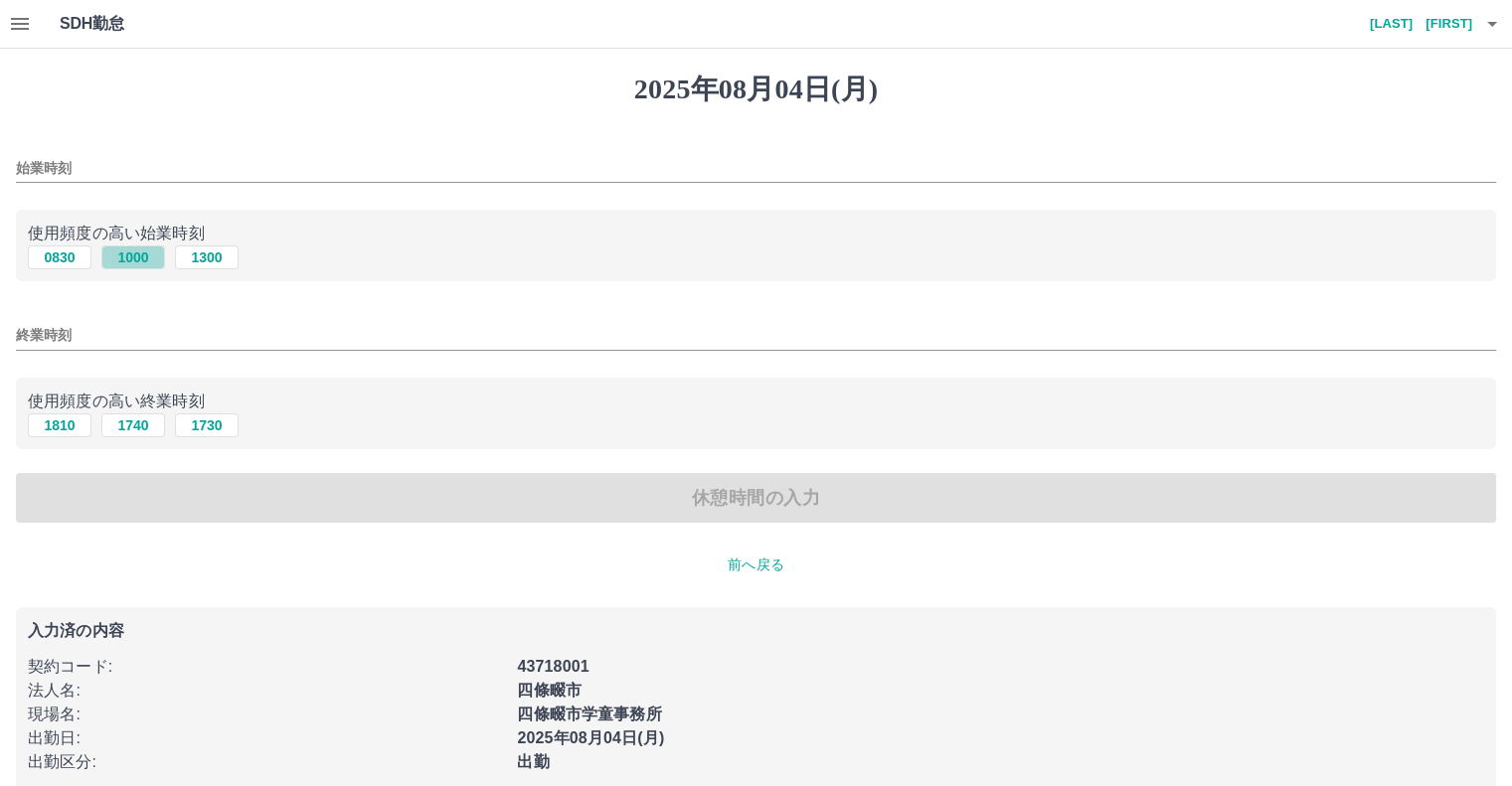 click on "1000" at bounding box center (133, 257) 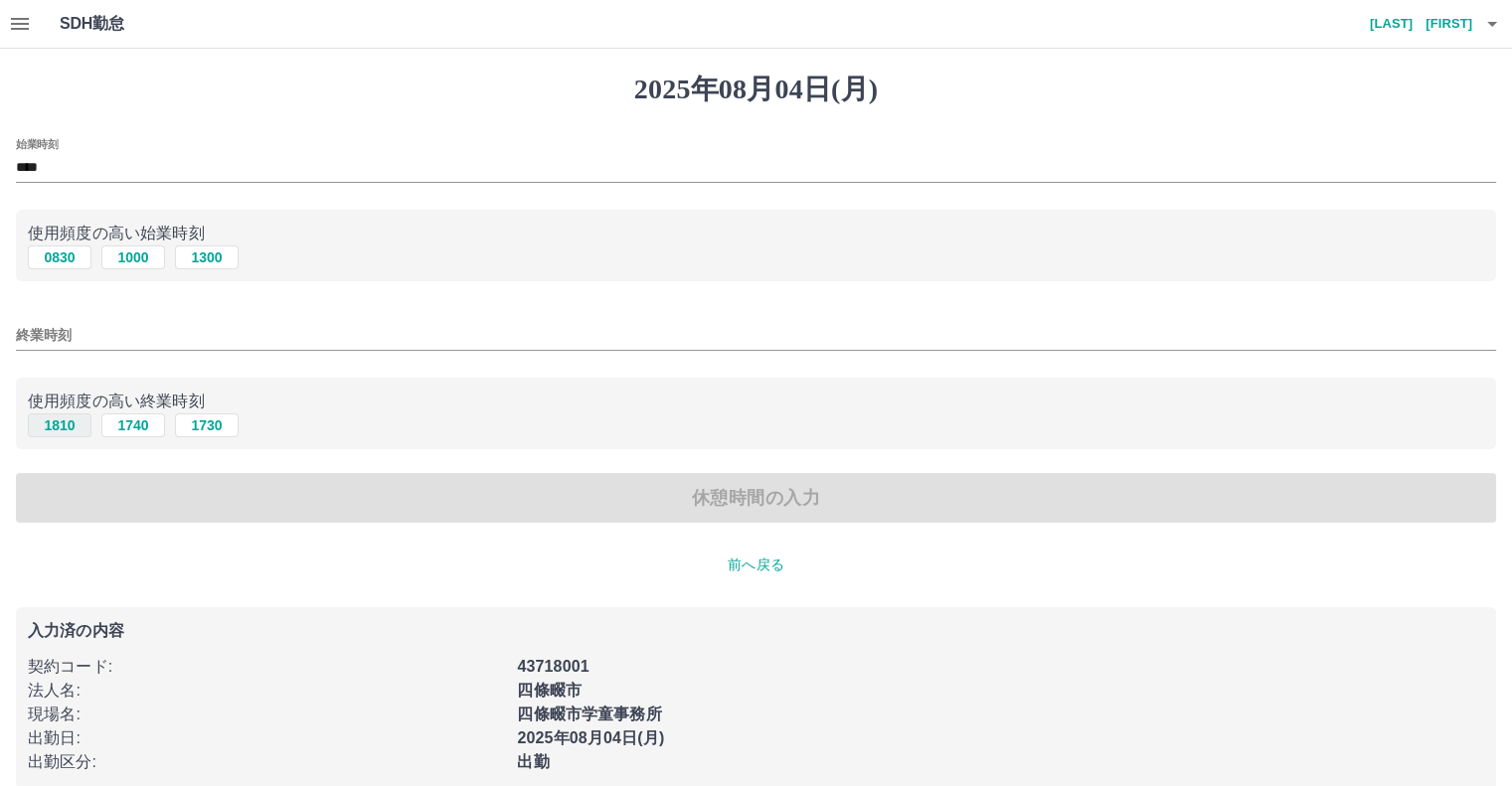 click on "1810" at bounding box center [60, 425] 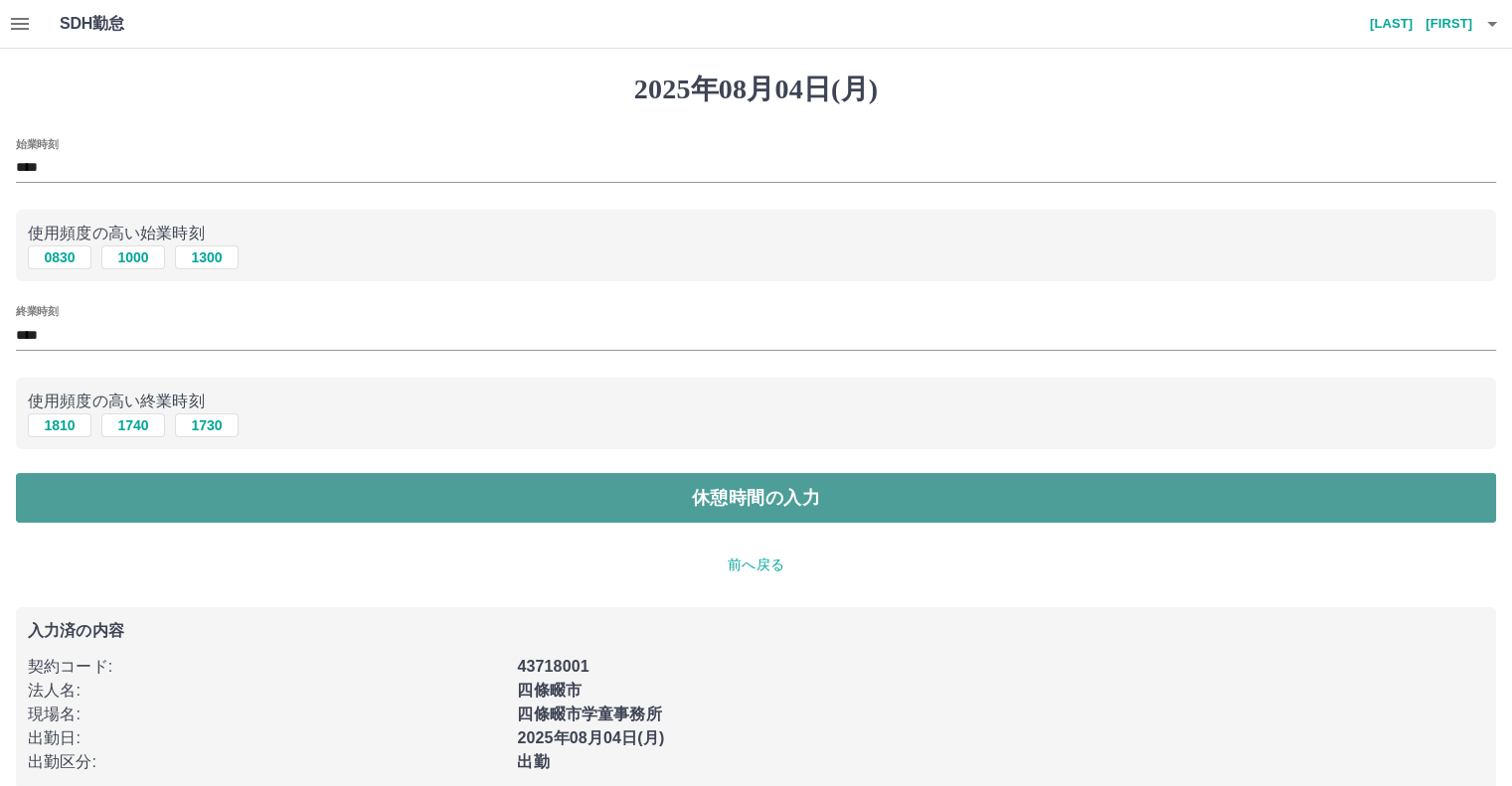 click on "休憩時間の入力" at bounding box center [756, 498] 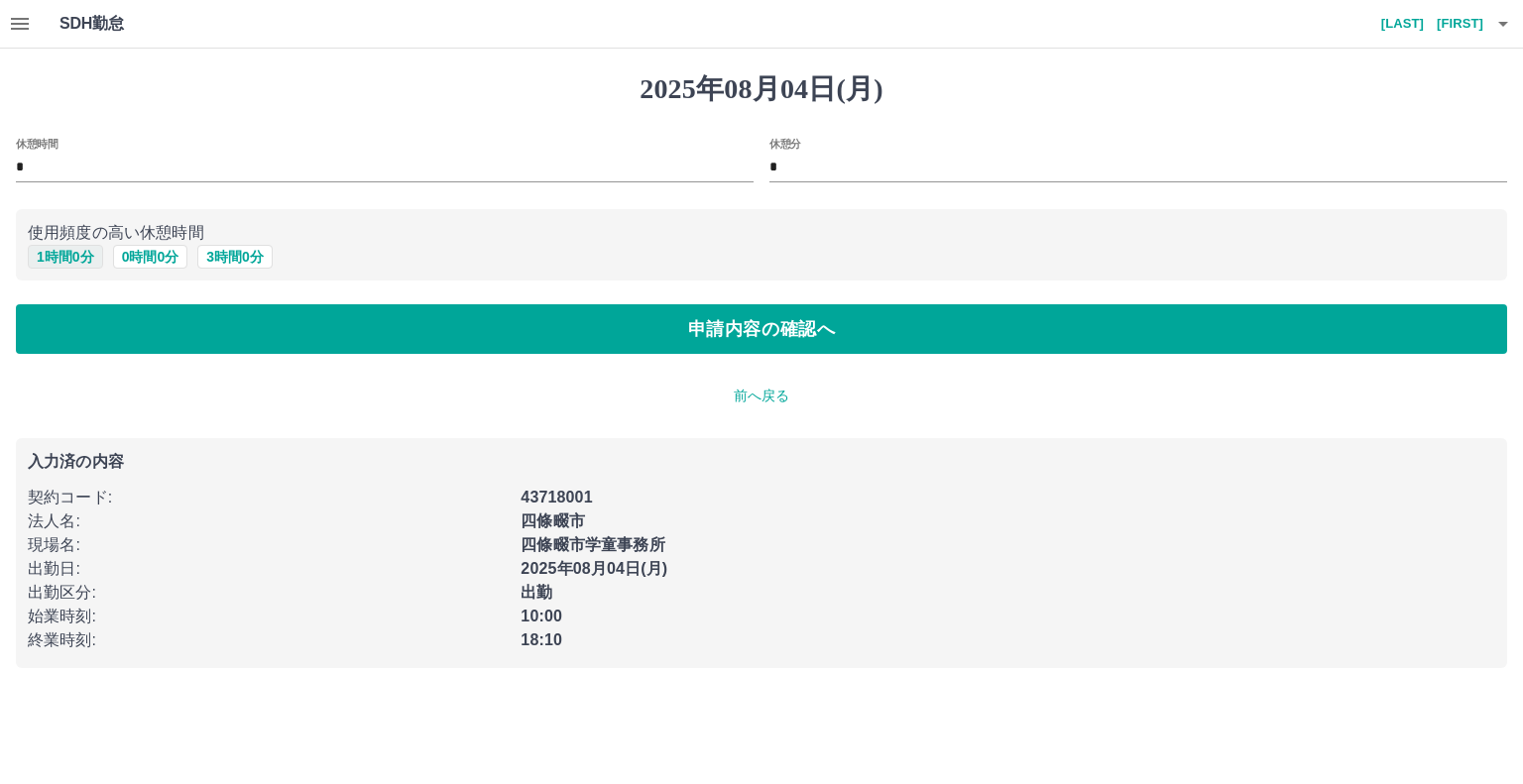 click on "1 時間 0 分" at bounding box center (65, 257) 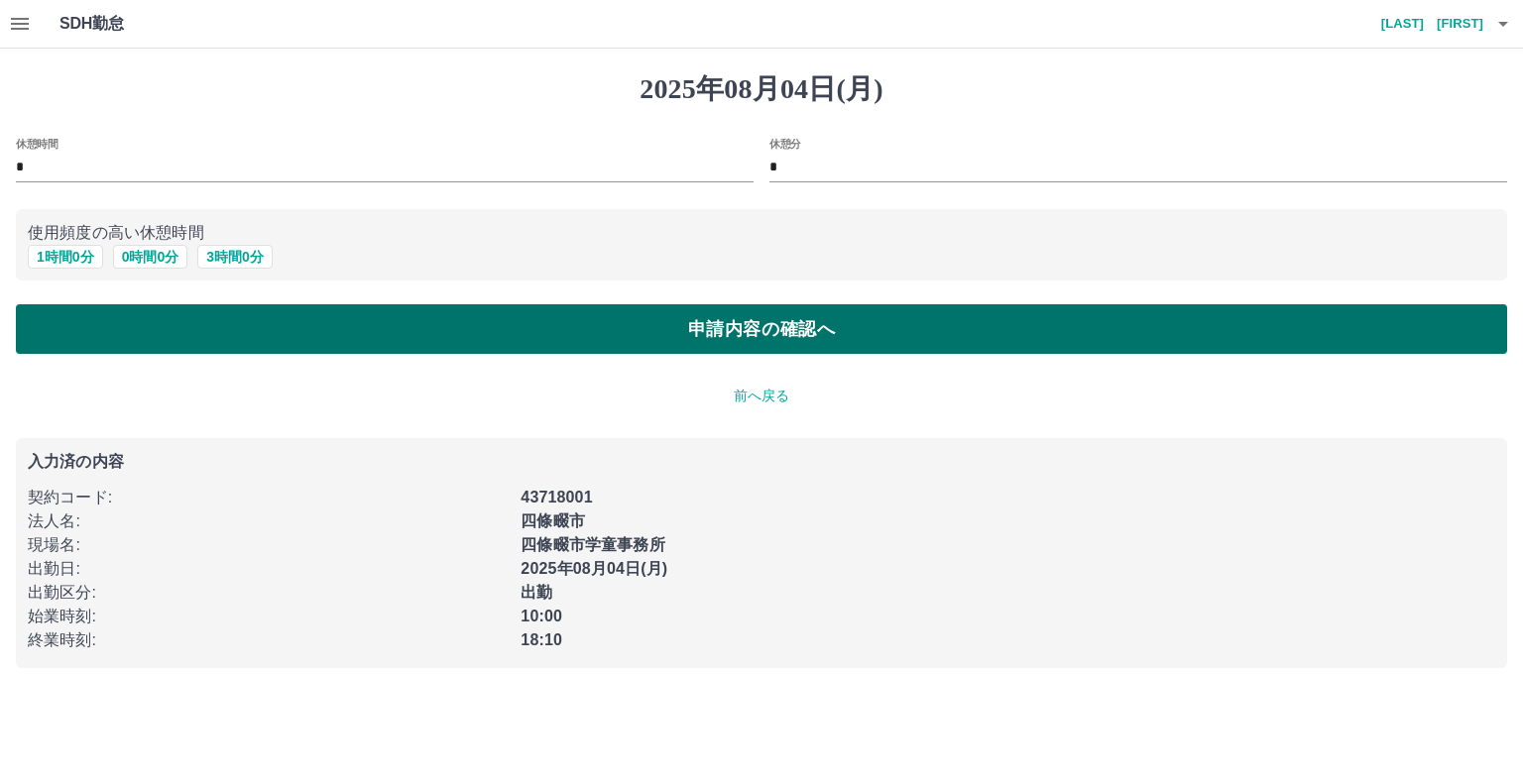 click on "申請内容の確認へ" at bounding box center [762, 329] 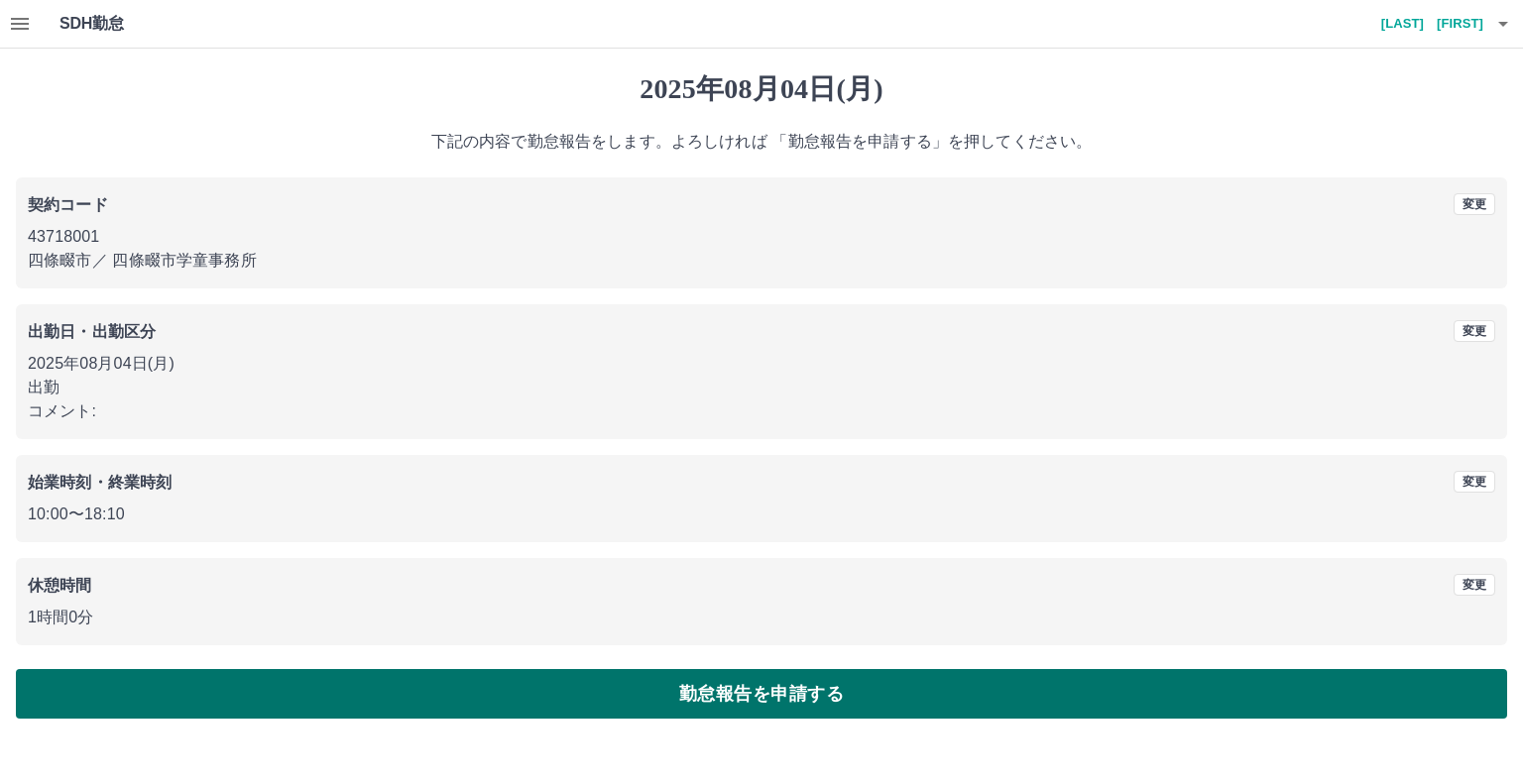 click on "勤怠報告を申請する" at bounding box center [762, 694] 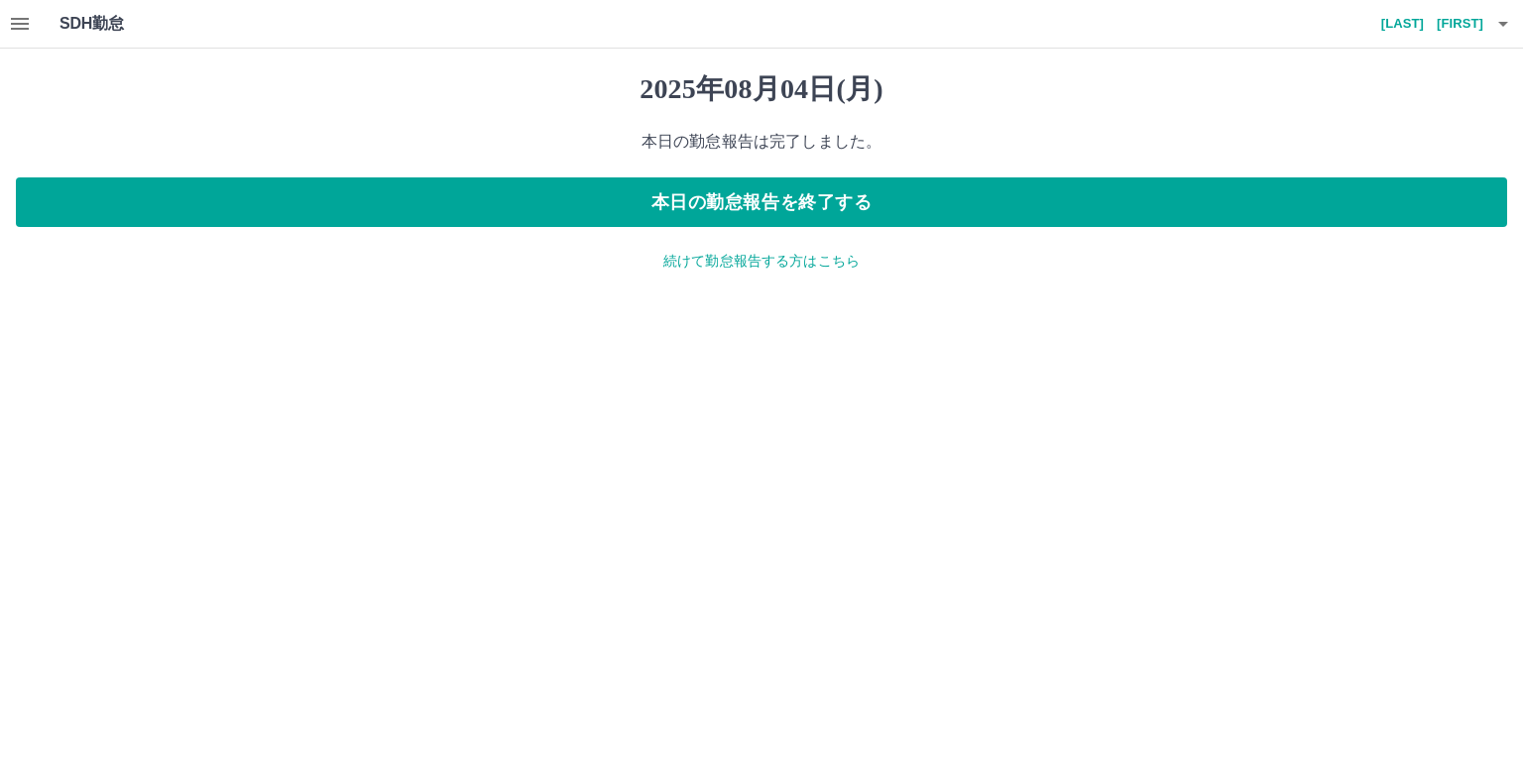 click on "SDH勤怠 東村　沙織 2025年08月04日(月) 本日の勤怠報告は完了しました。 本日の勤怠報告を終了する 続けて勤怠報告する方はこちら SDH勤怠" at bounding box center [762, 148] 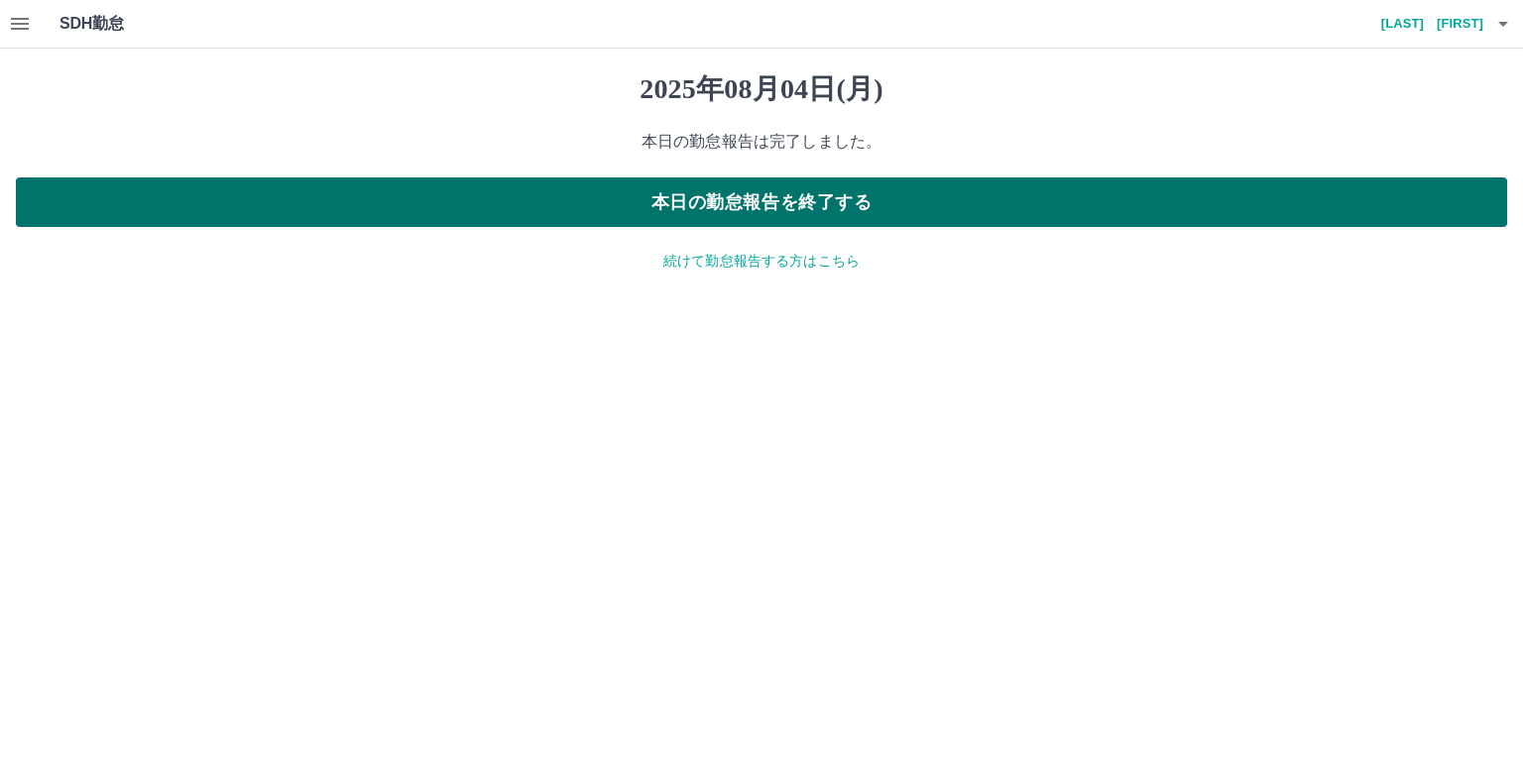 click on "本日の勤怠報告を終了する" at bounding box center [762, 202] 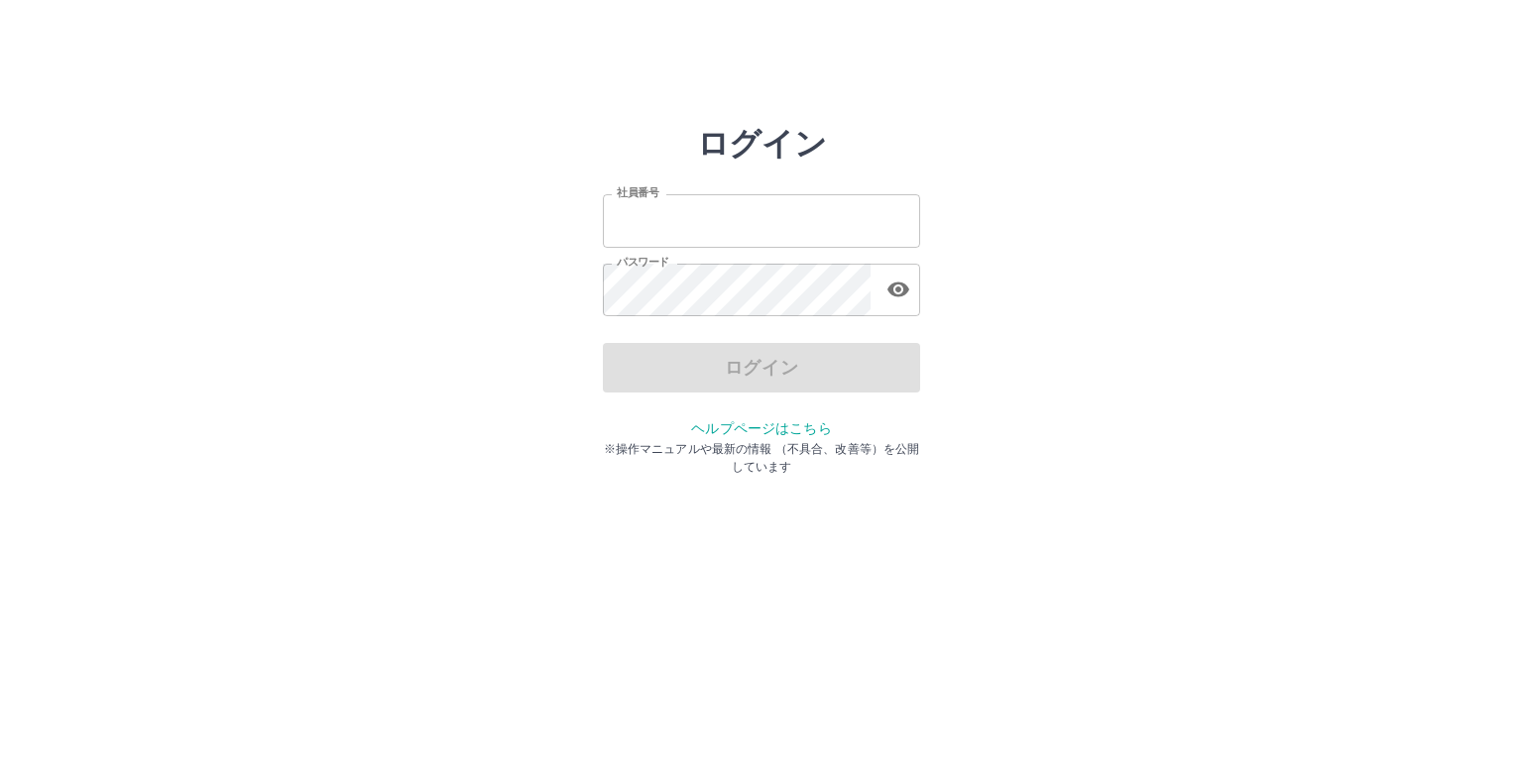 scroll, scrollTop: 0, scrollLeft: 0, axis: both 